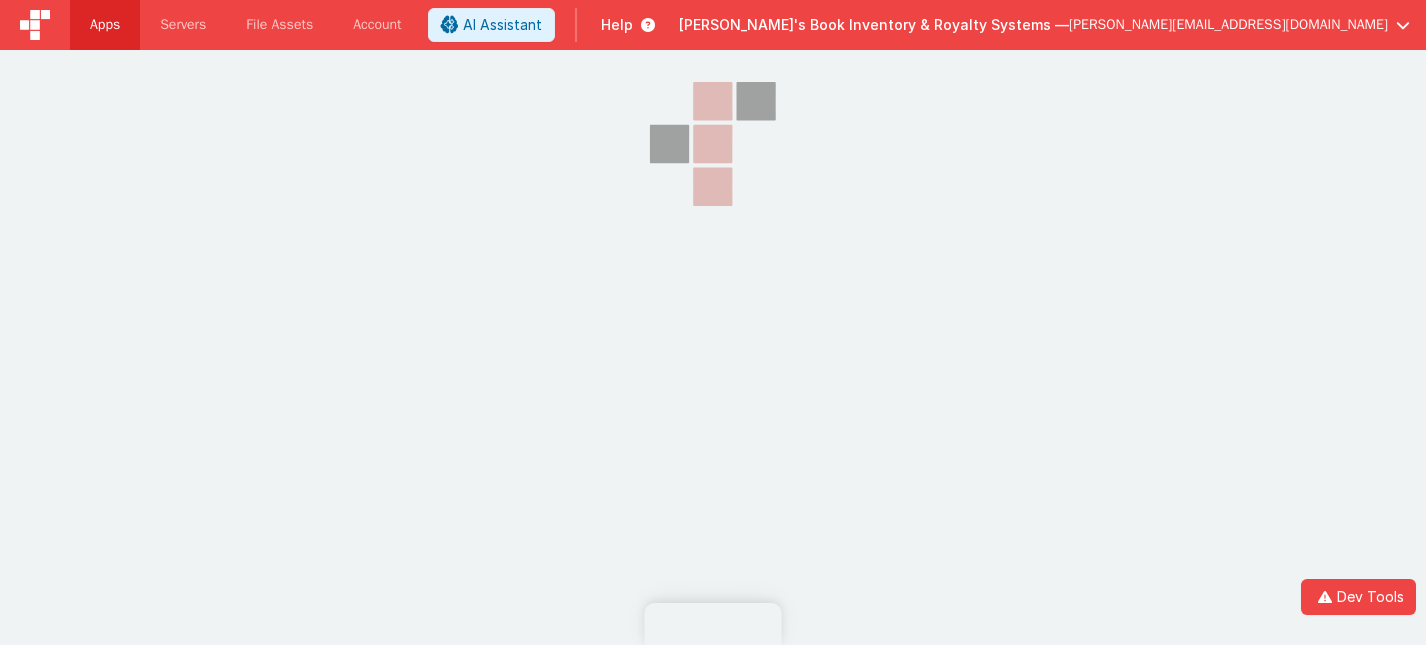 scroll, scrollTop: 0, scrollLeft: 0, axis: both 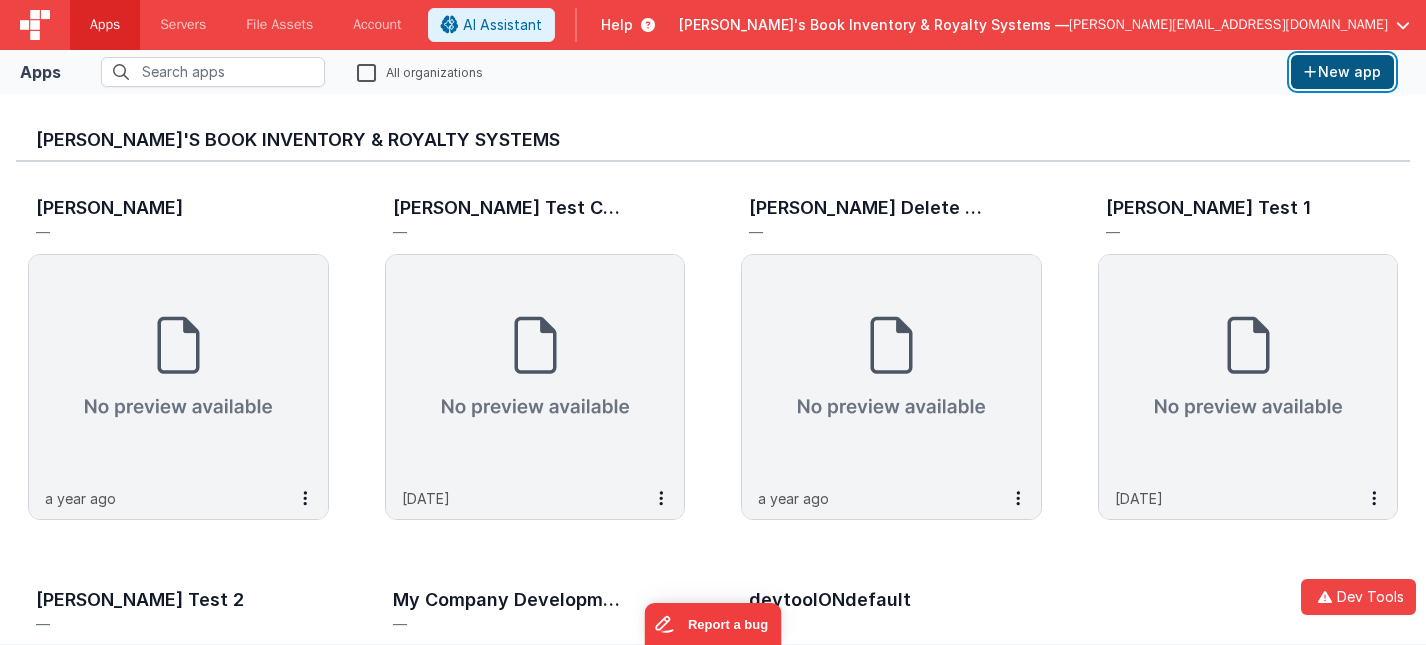 click on "New app" at bounding box center [1342, 72] 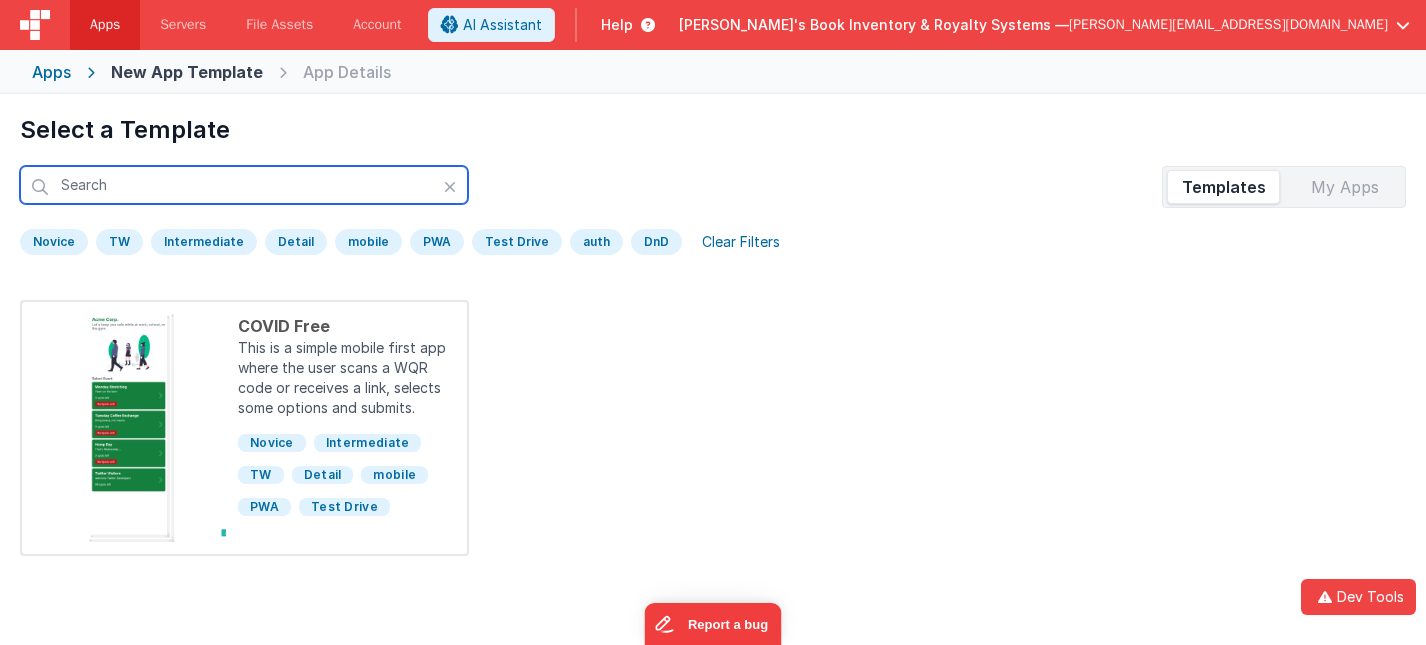 click at bounding box center [244, 185] 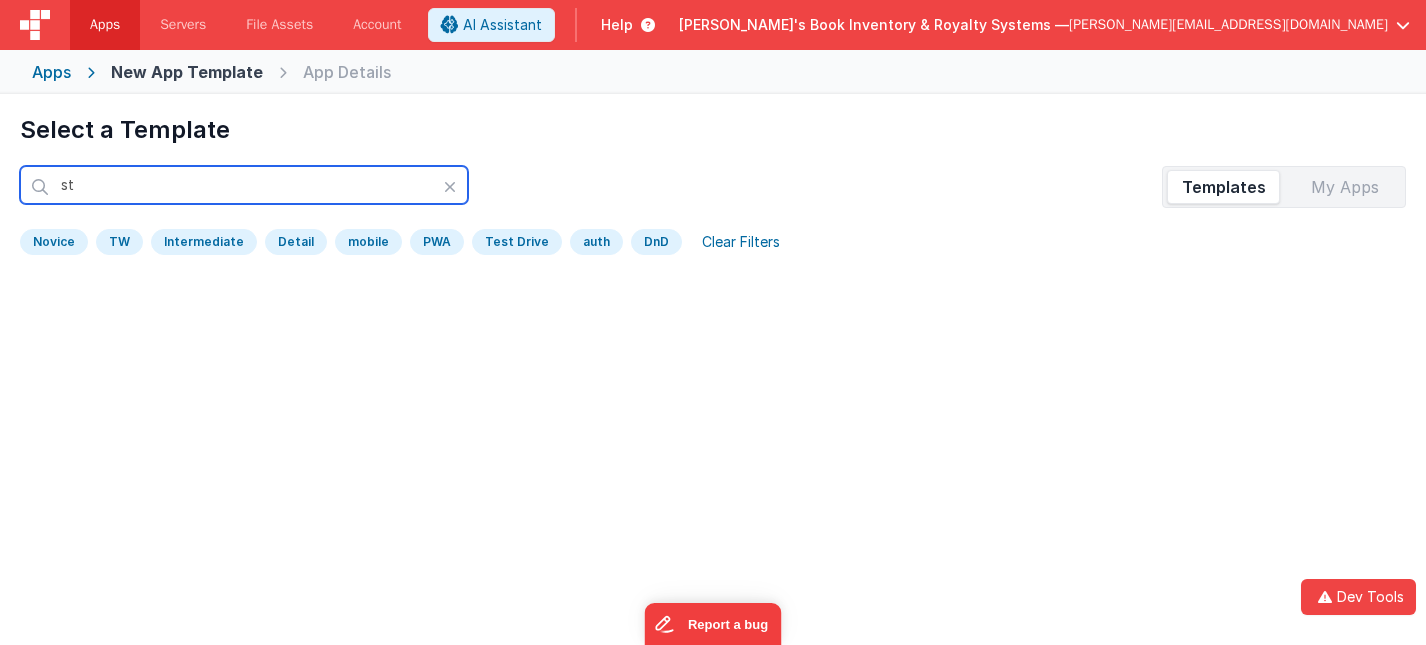 type on "s" 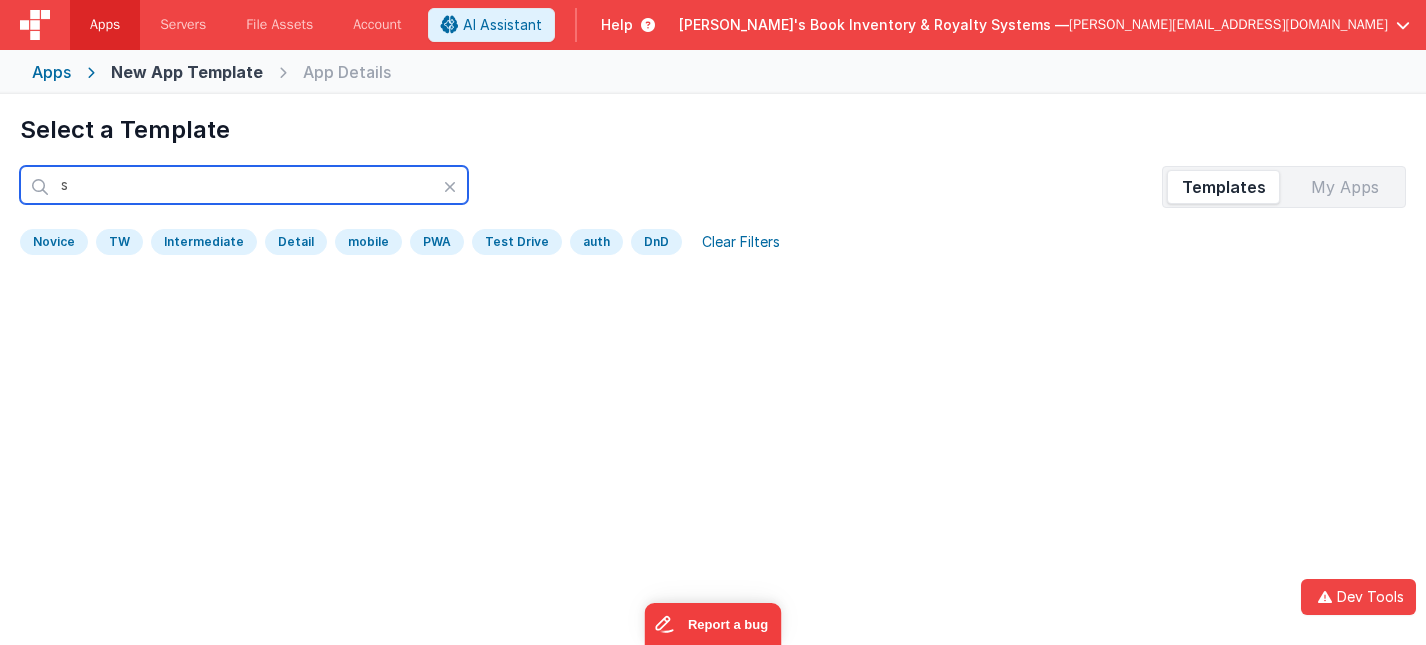 type 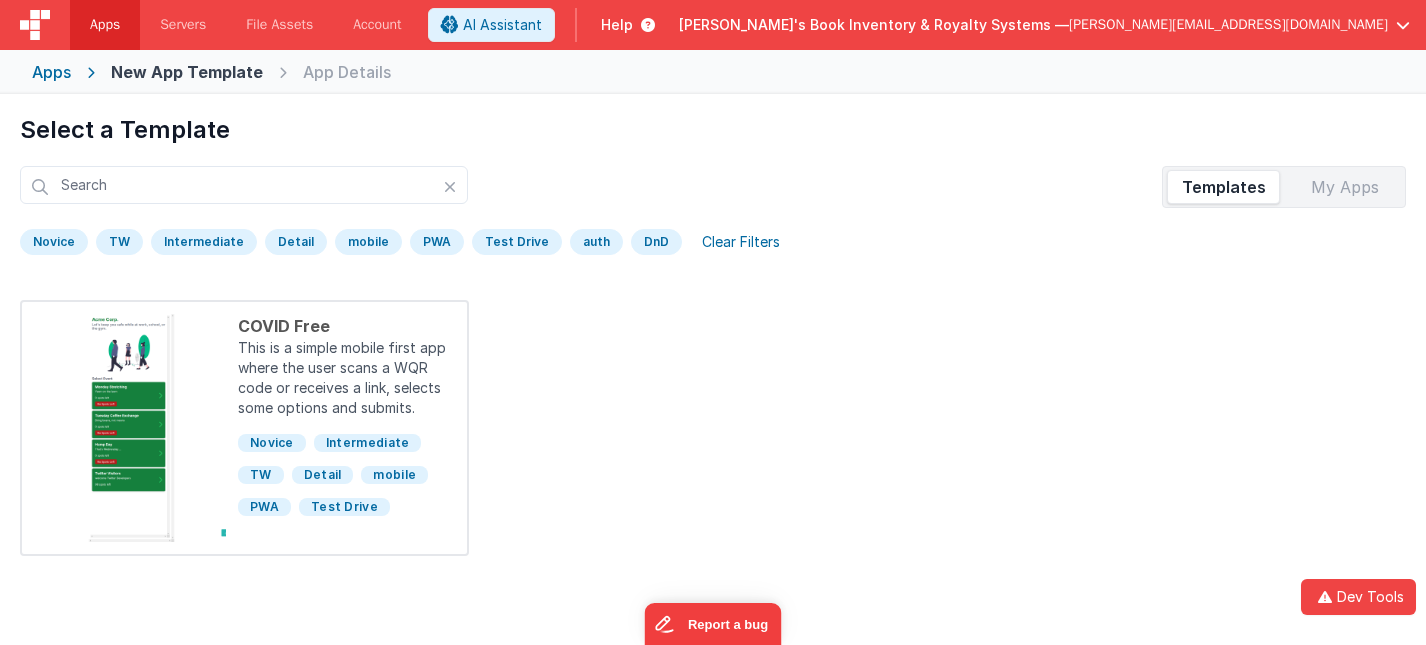 click at bounding box center (644, 25) 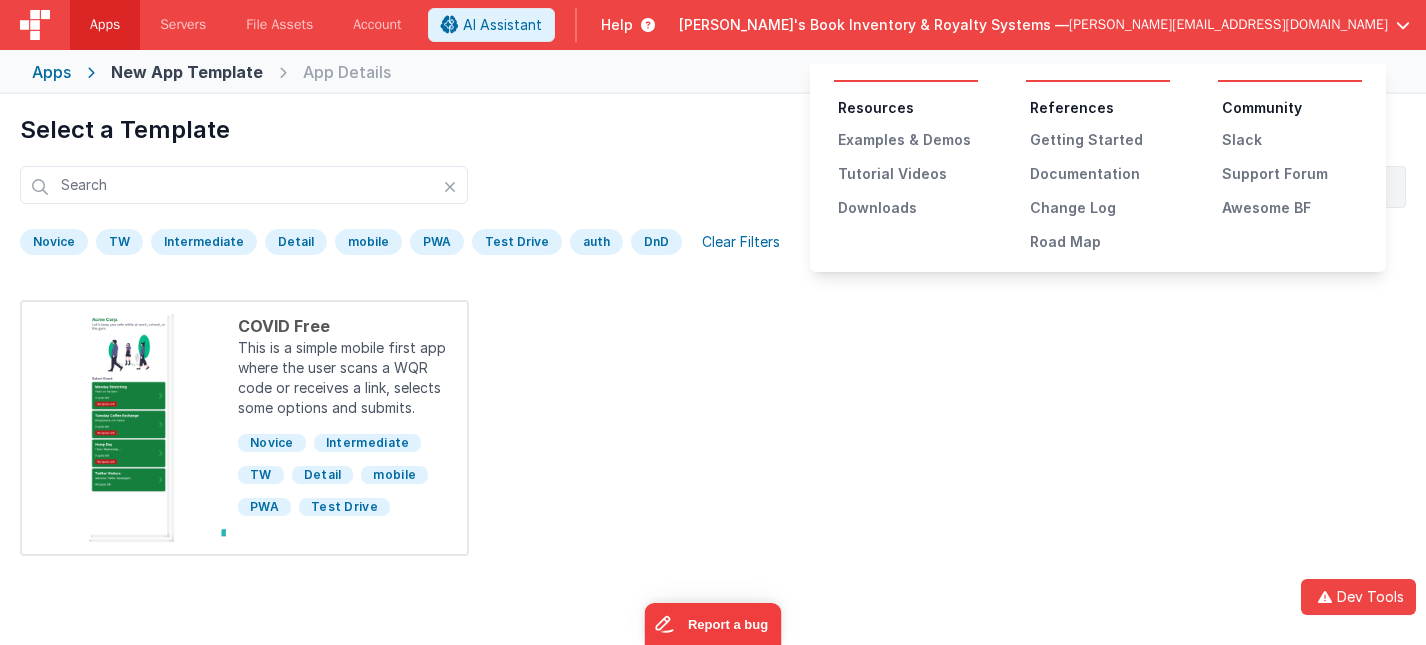 click at bounding box center (713, 322) 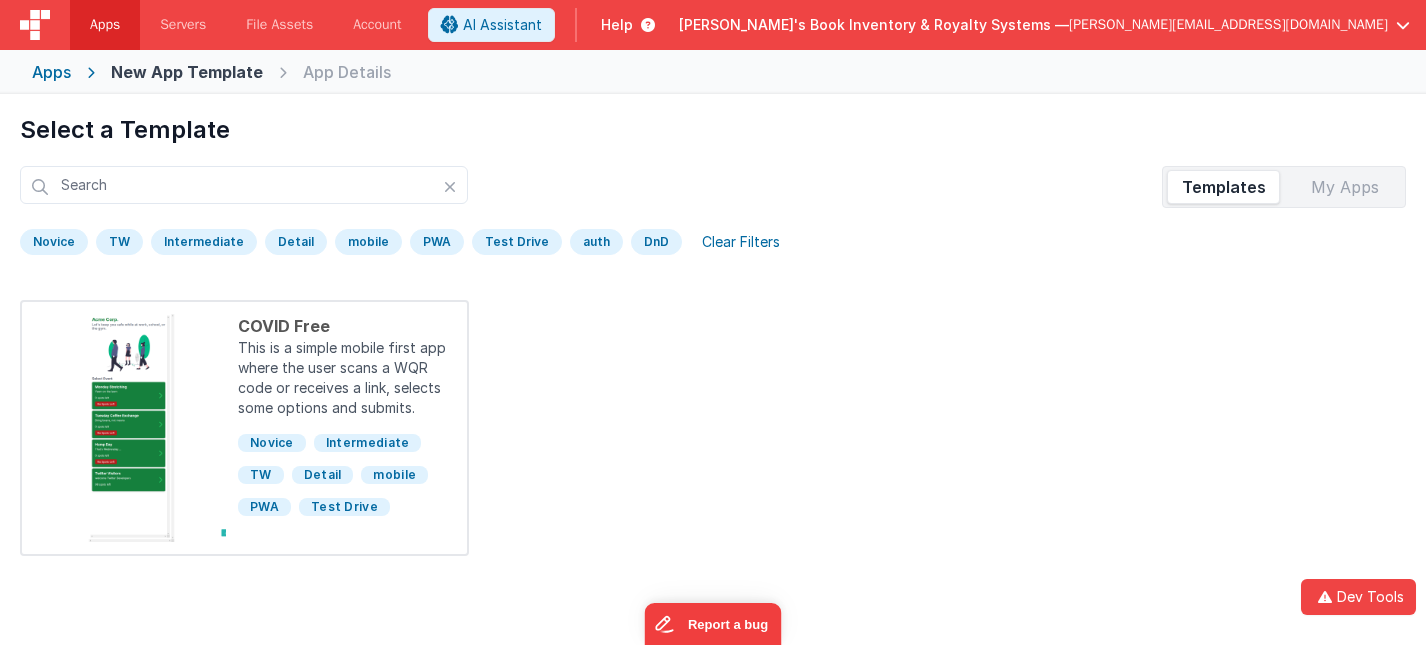 click on "My Apps" at bounding box center [1344, 187] 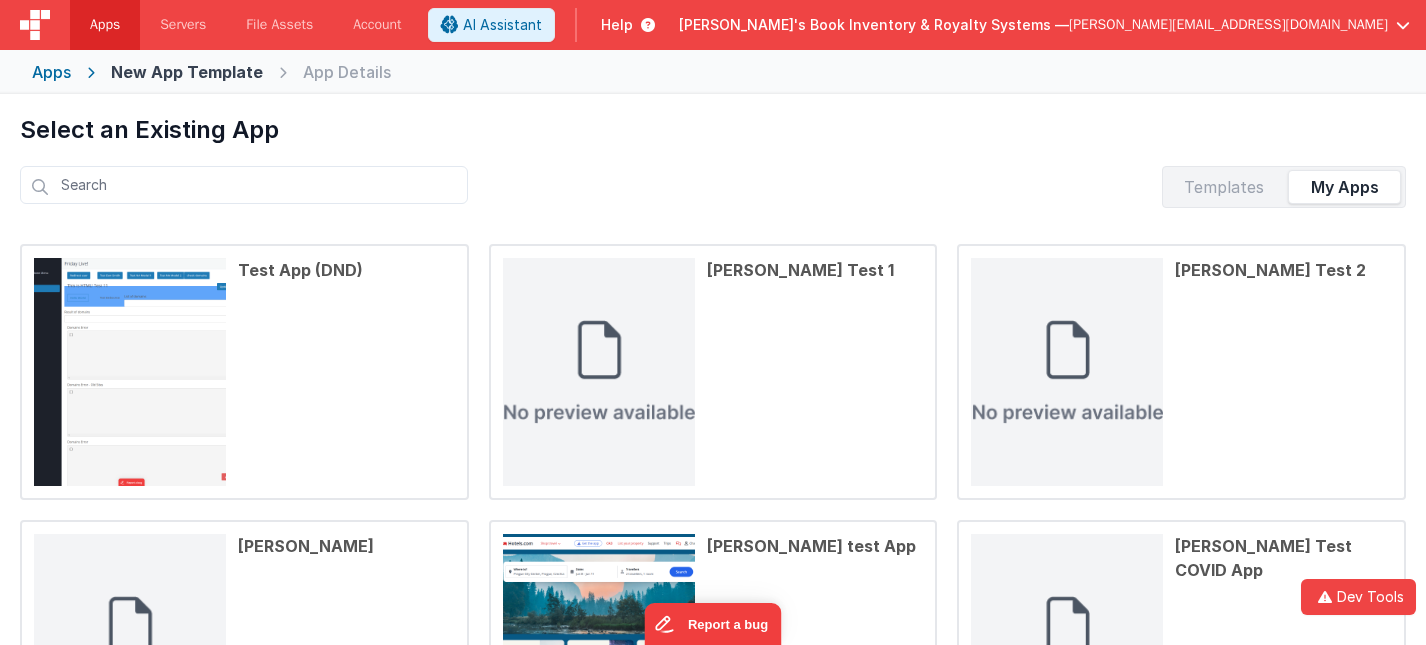 click on "Templates" at bounding box center [1223, 187] 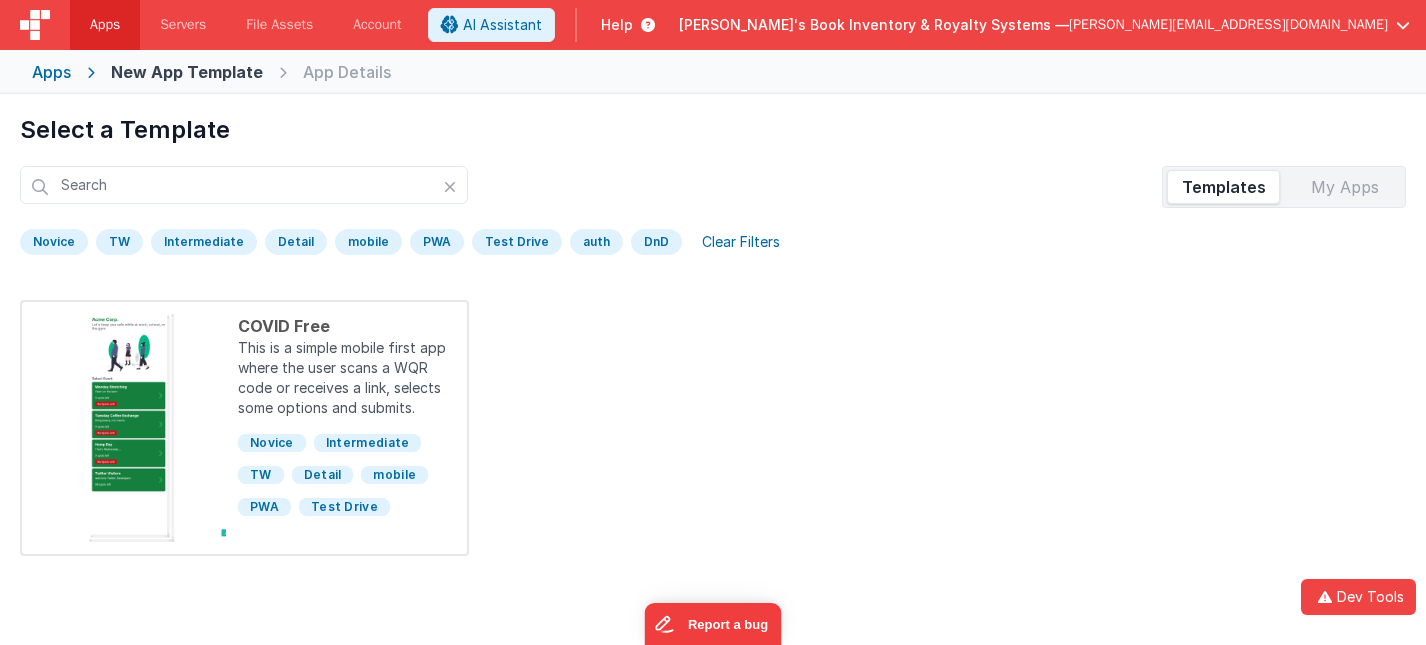 click on "Clear Filters" at bounding box center (741, 242) 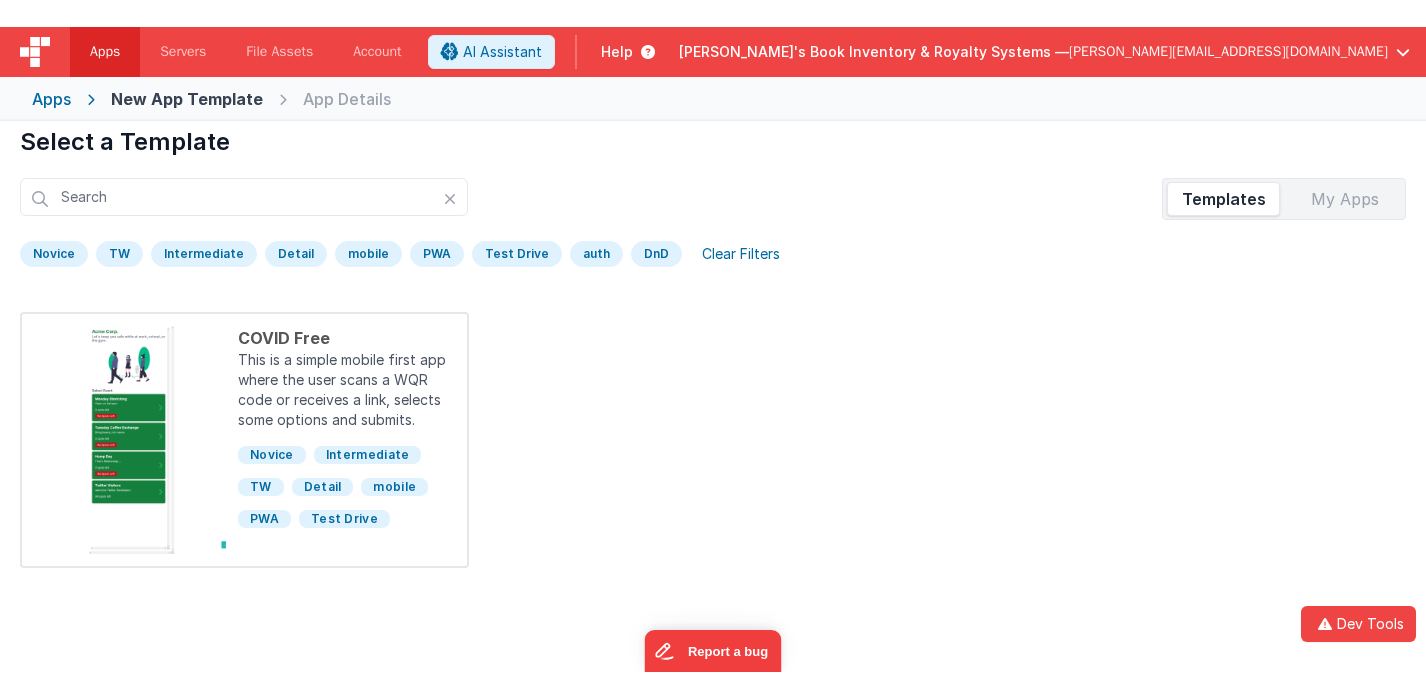 scroll, scrollTop: 0, scrollLeft: 0, axis: both 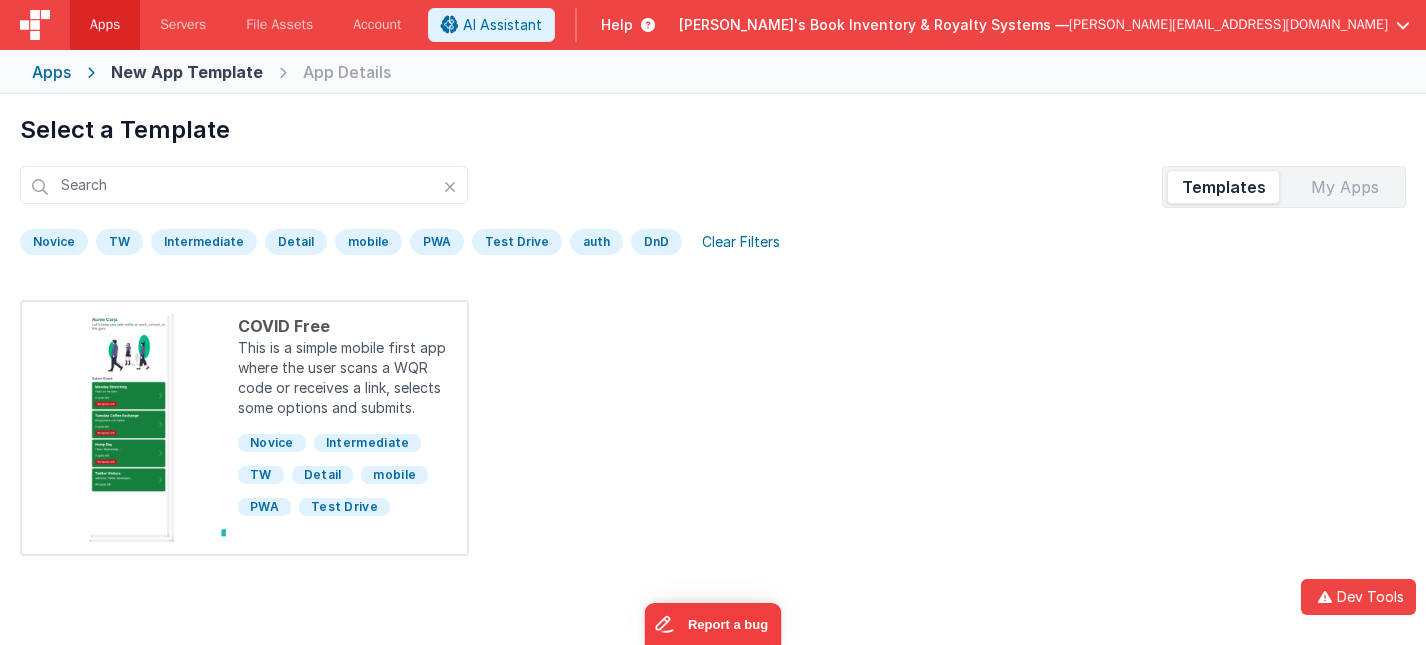 click on "Clear Filters" at bounding box center (741, 242) 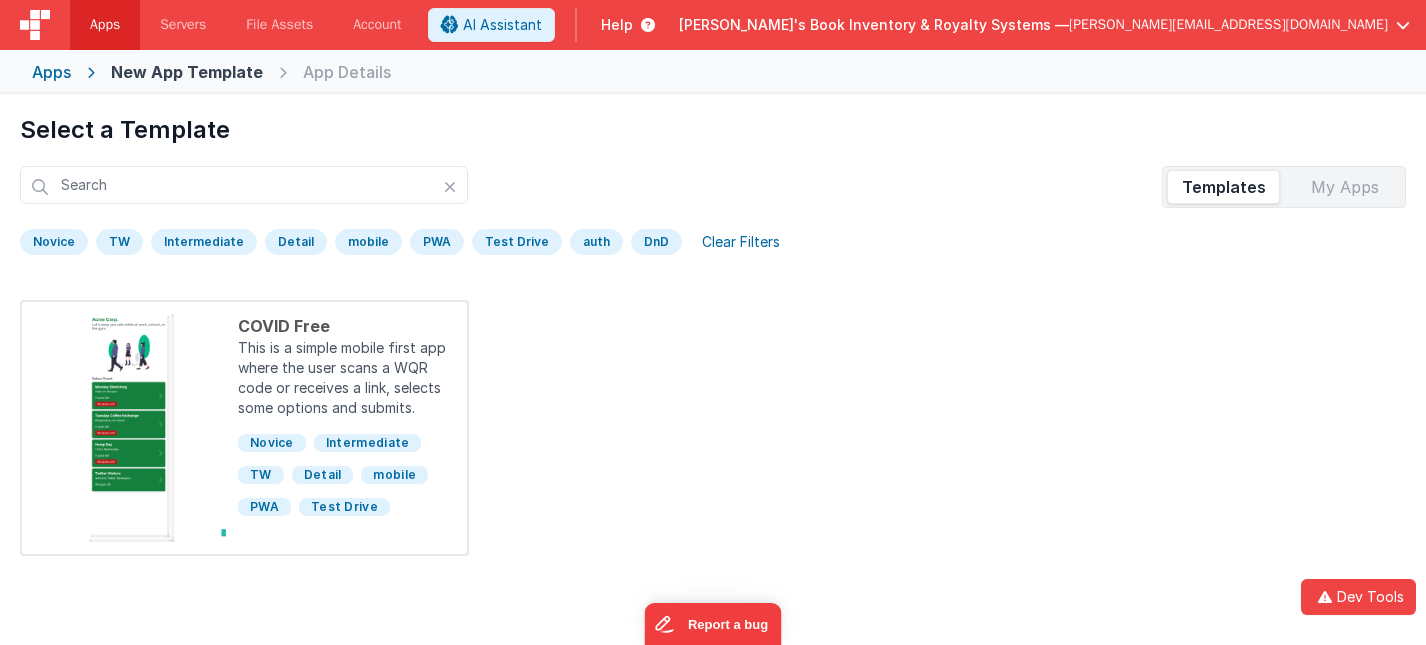 click on "Clear Filters" at bounding box center [741, 242] 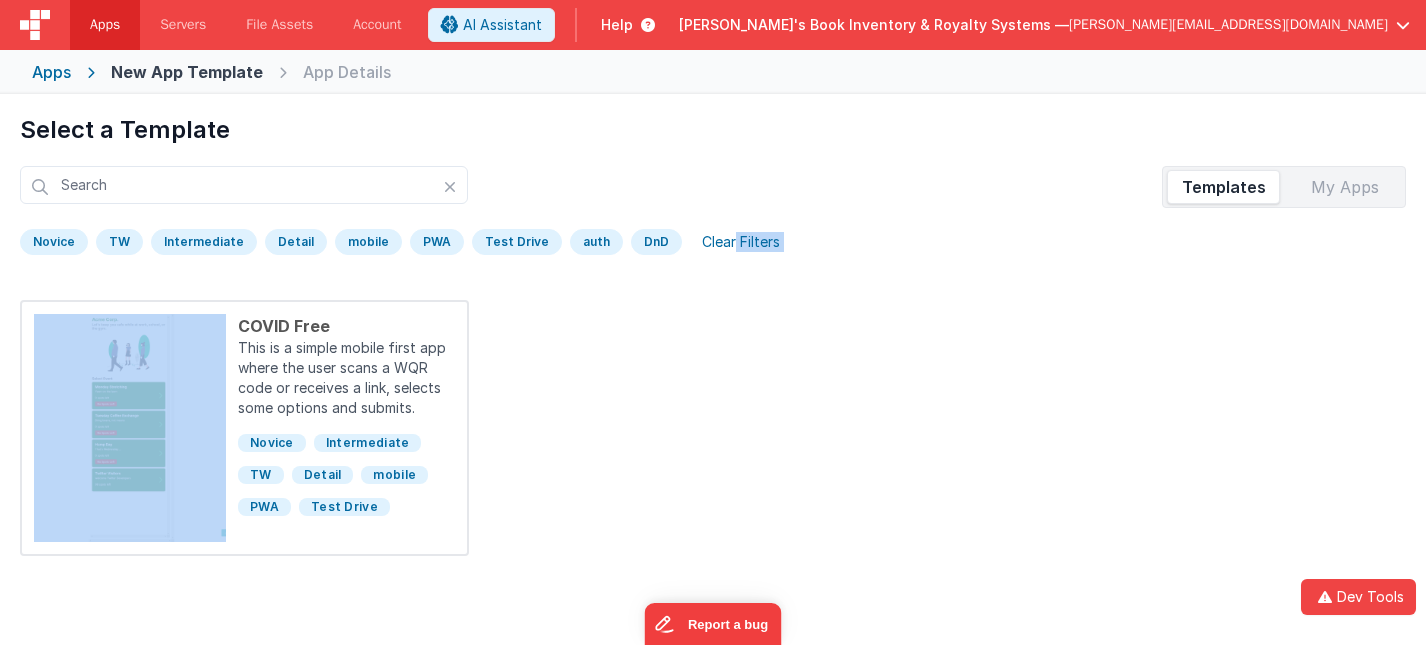 click on "Clear Filters" at bounding box center (741, 242) 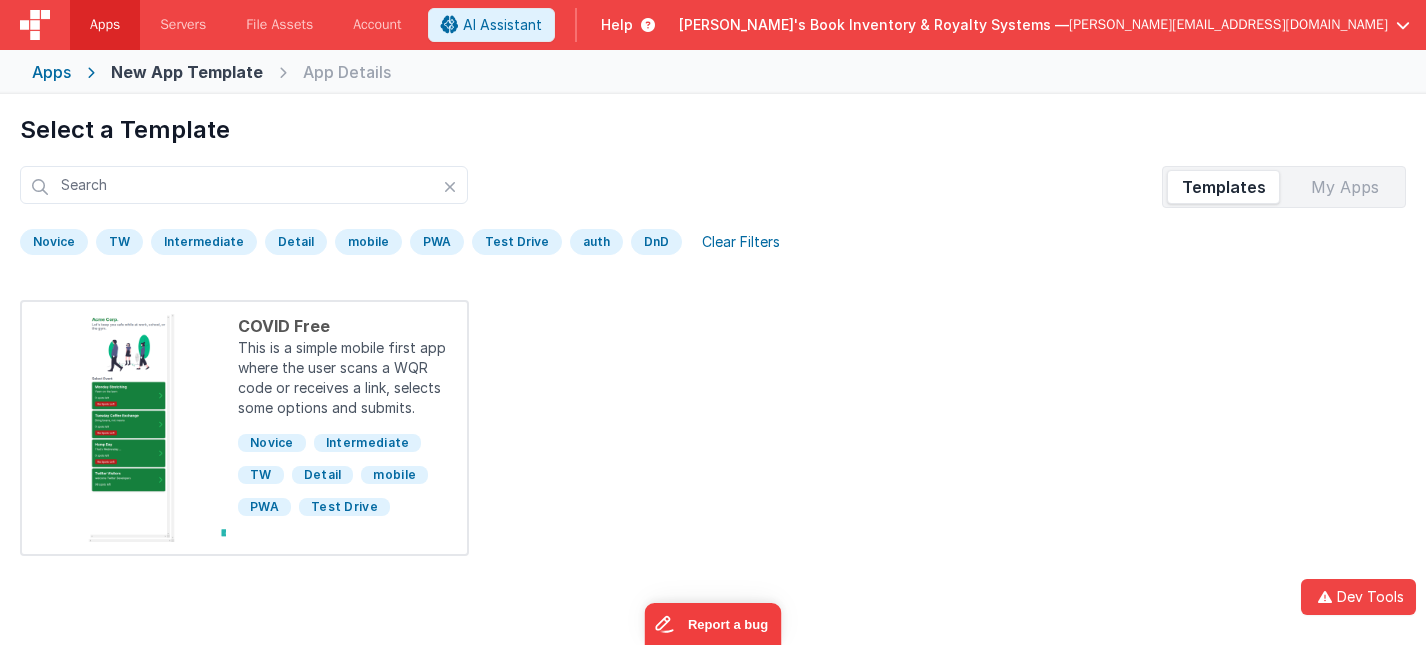 click on "Clear Filters" at bounding box center [741, 242] 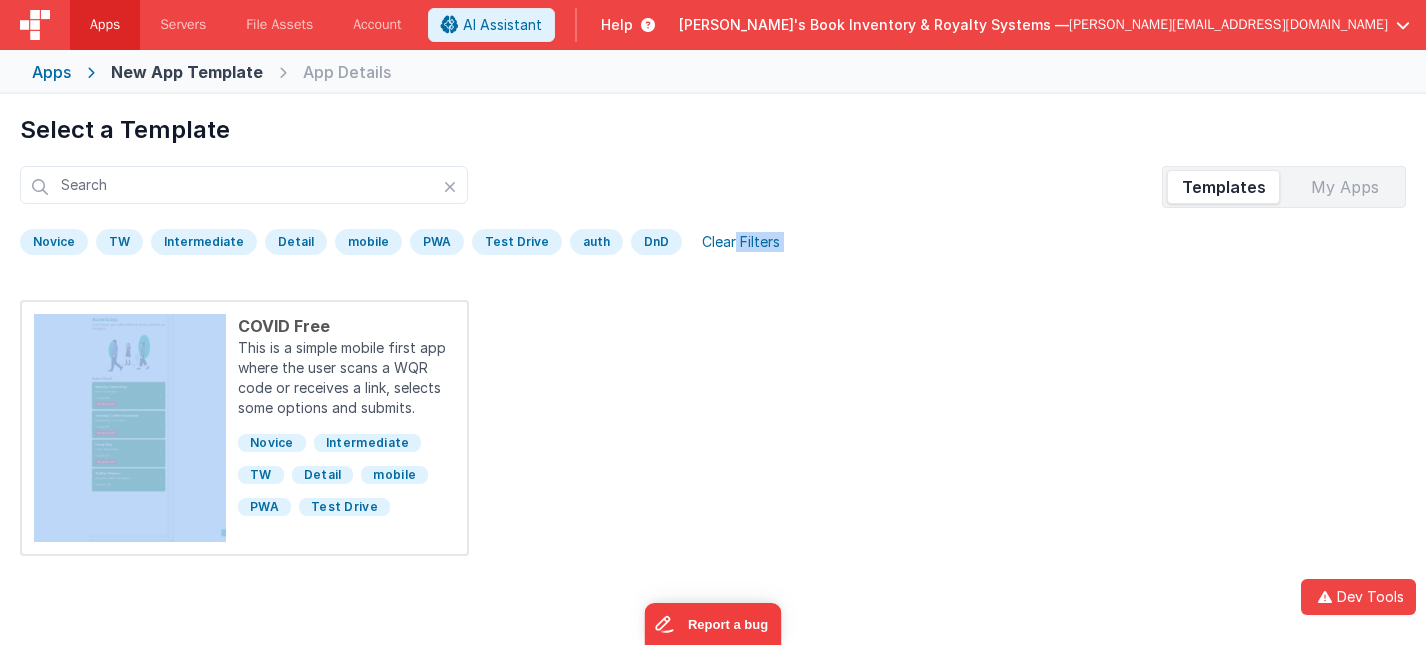 click on "Clear Filters" at bounding box center (741, 242) 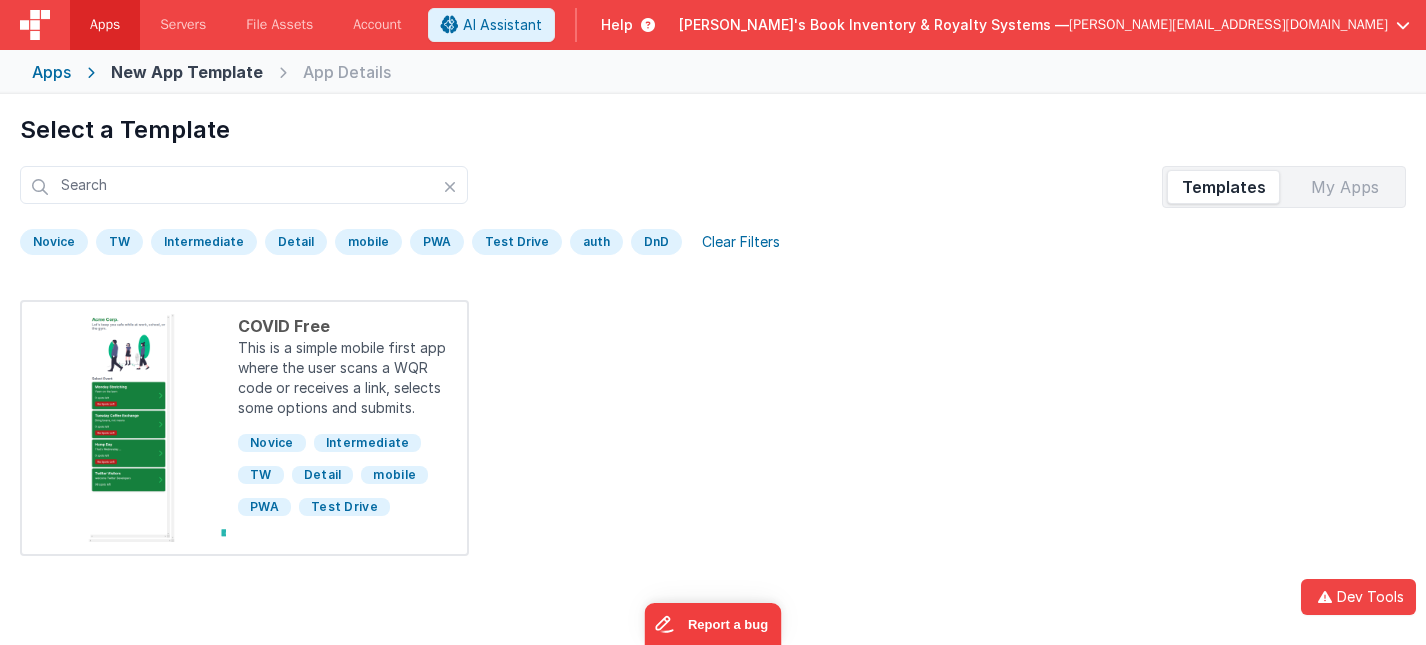 click on "Preview   COVID Free   This is a simple mobile first app where the user scans a WQR code or receives a link, selects some options and submits.
[GEOGRAPHIC_DATA]
Intermediate
TW
Detail
mobile
PWA
Test Drive" at bounding box center [713, 428] 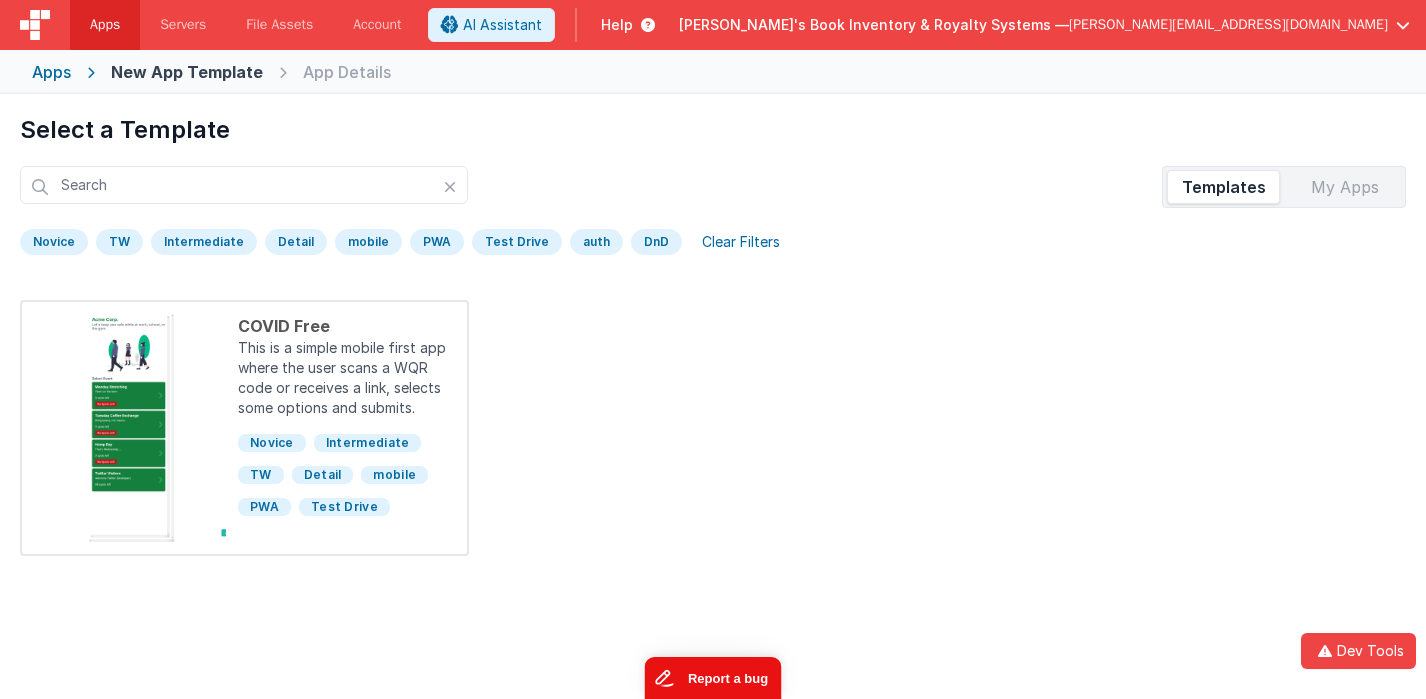 drag, startPoint x: 739, startPoint y: 694, endPoint x: 1379, endPoint y: 1344, distance: 912.1951 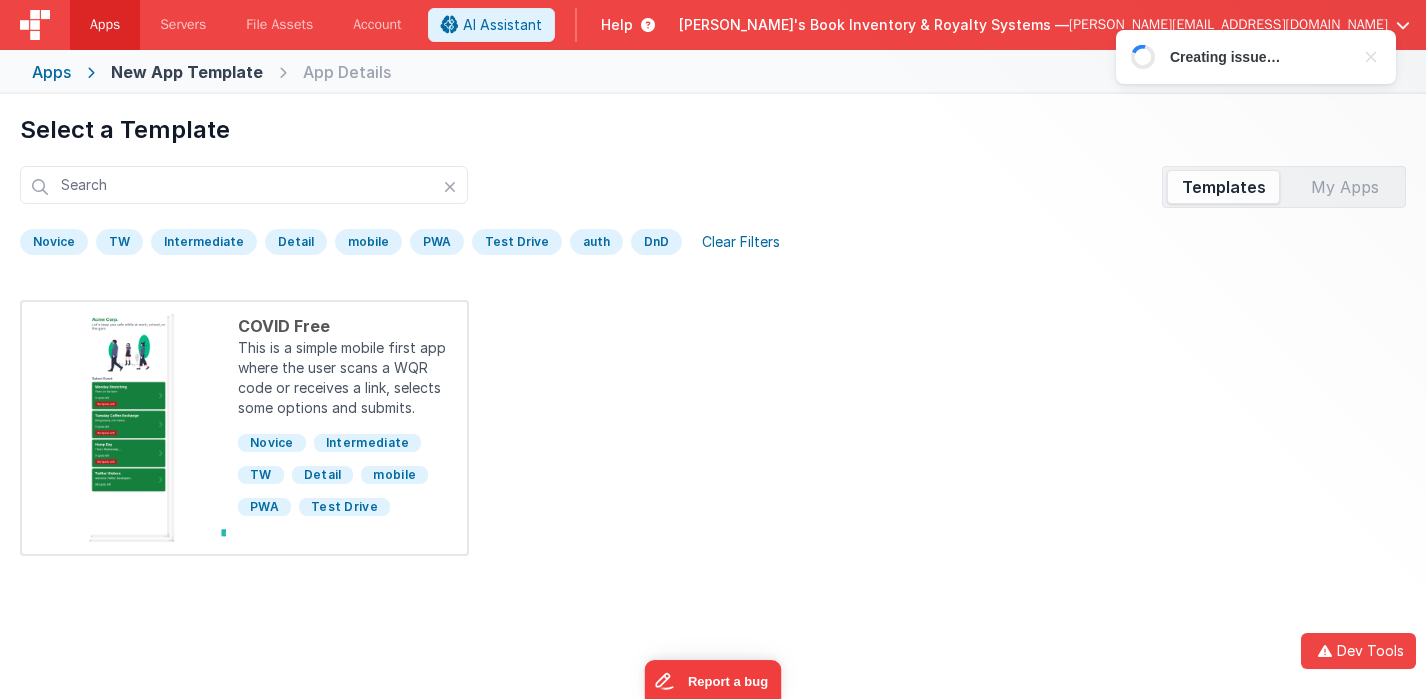 scroll, scrollTop: 0, scrollLeft: 0, axis: both 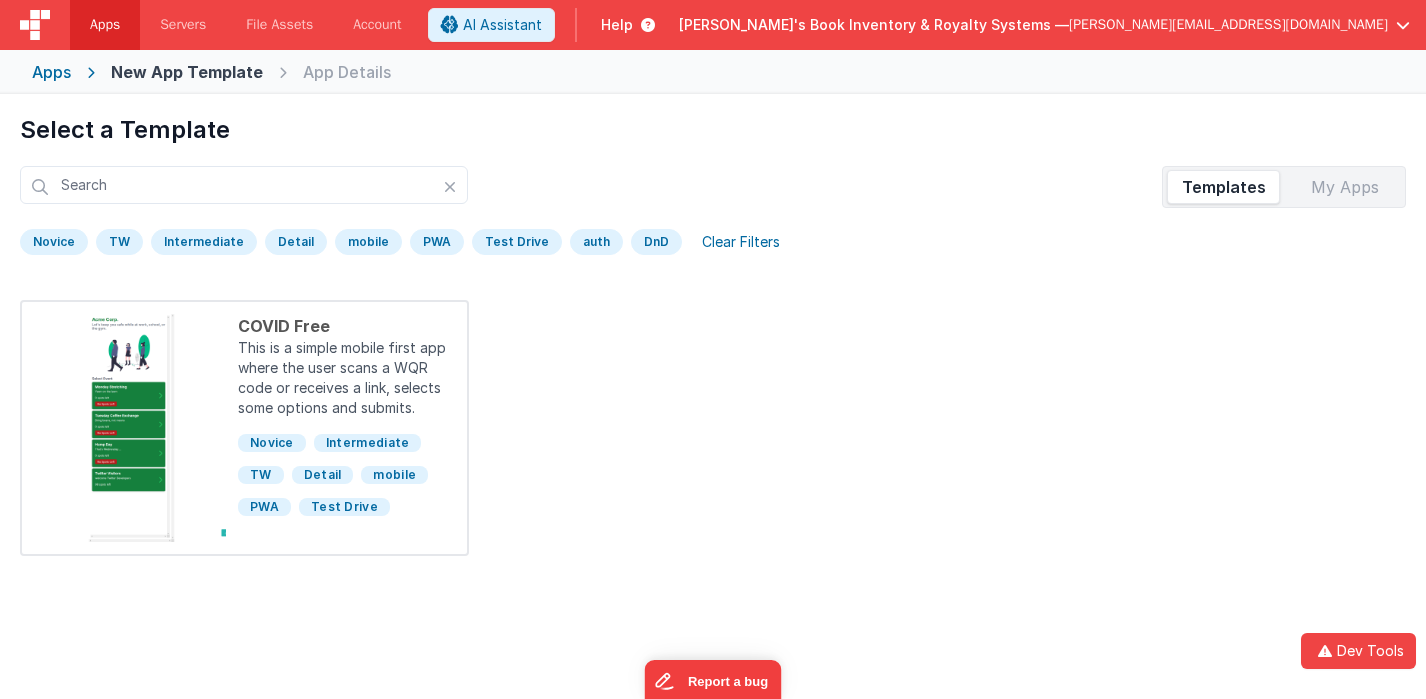 click on "Clear Filters" at bounding box center [741, 242] 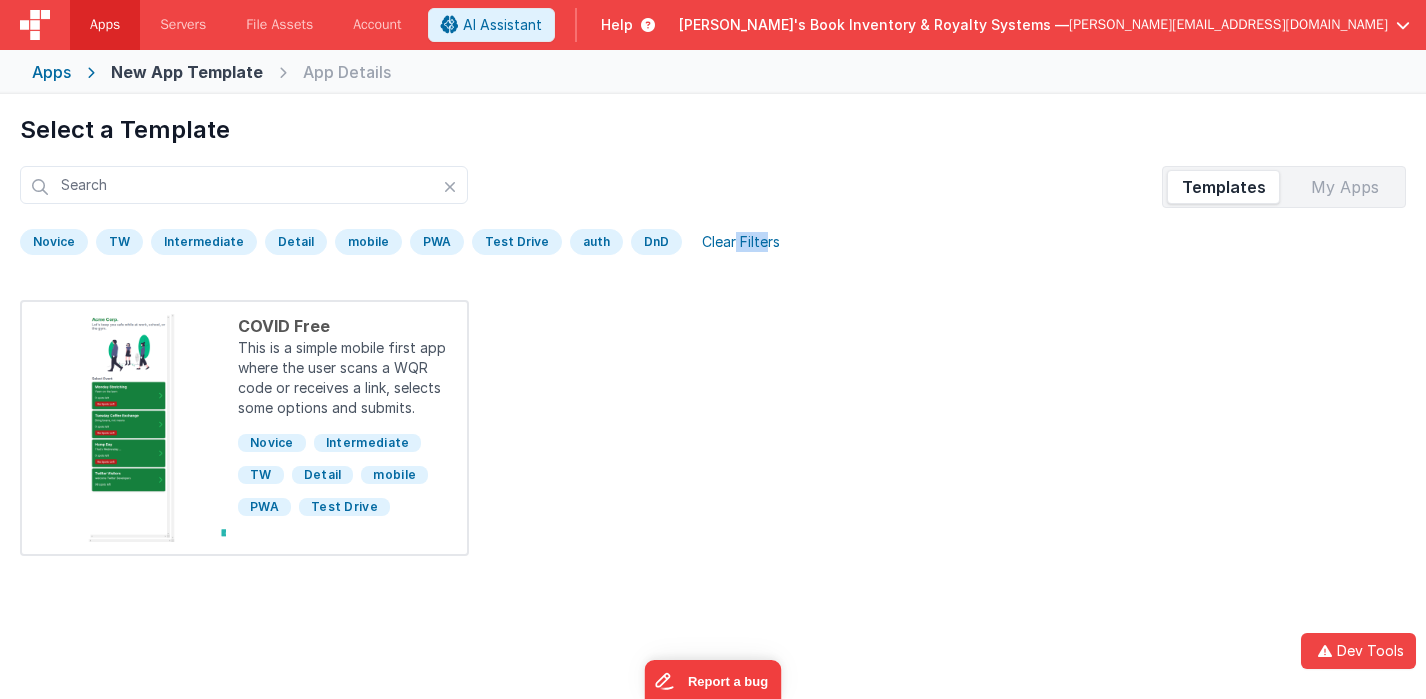 click on "Clear Filters" at bounding box center [741, 242] 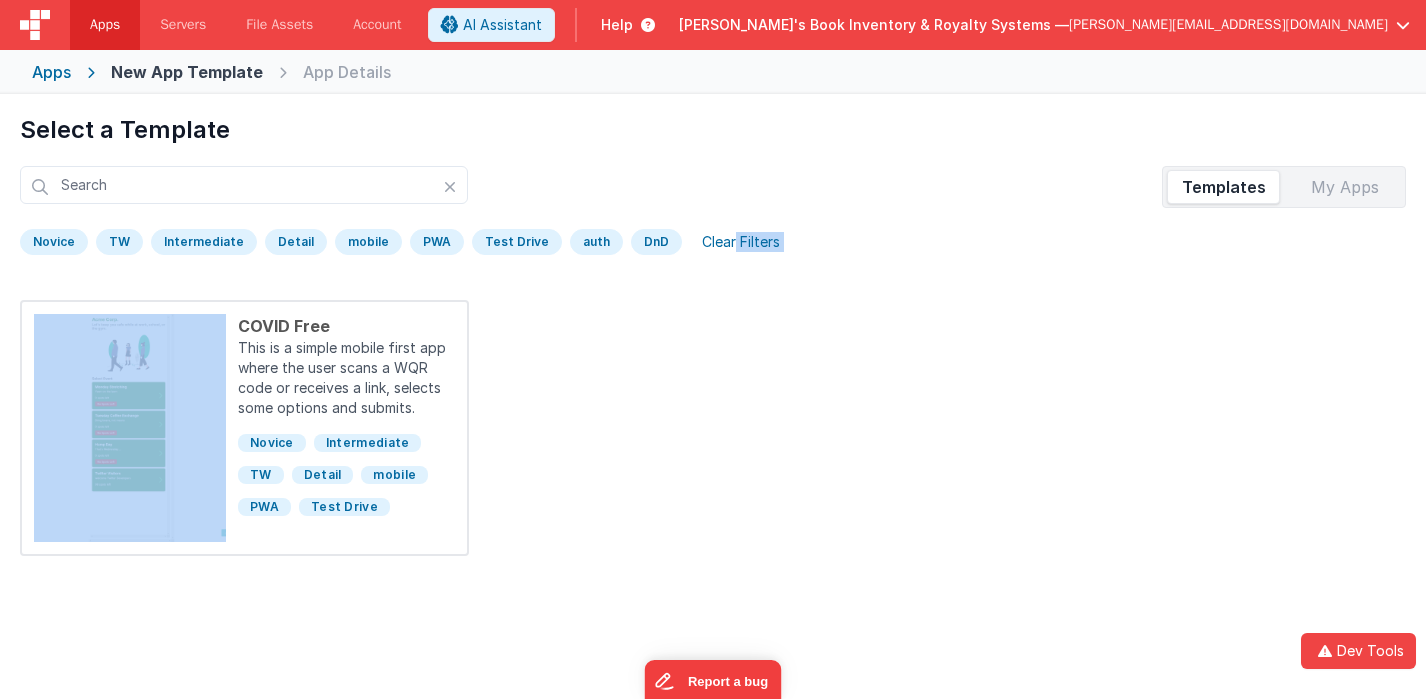 click on "Clear Filters" at bounding box center (741, 242) 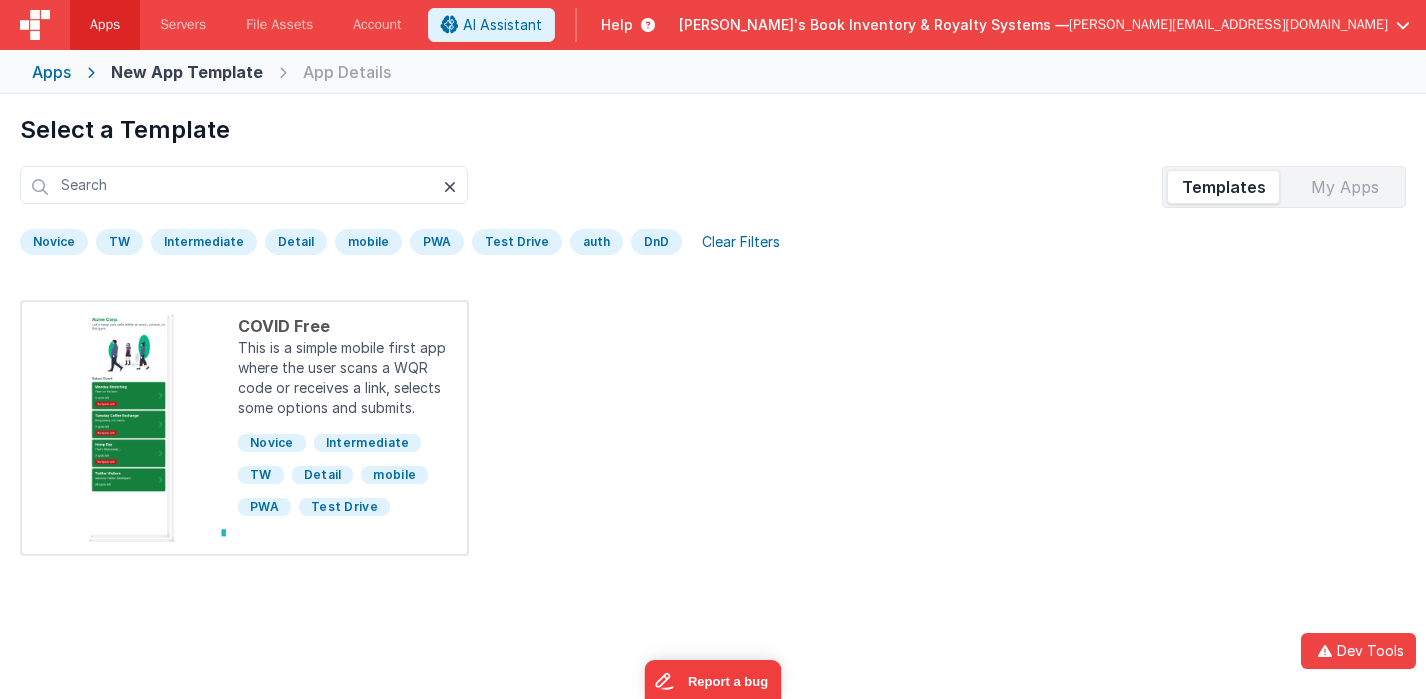 click at bounding box center (450, 187) 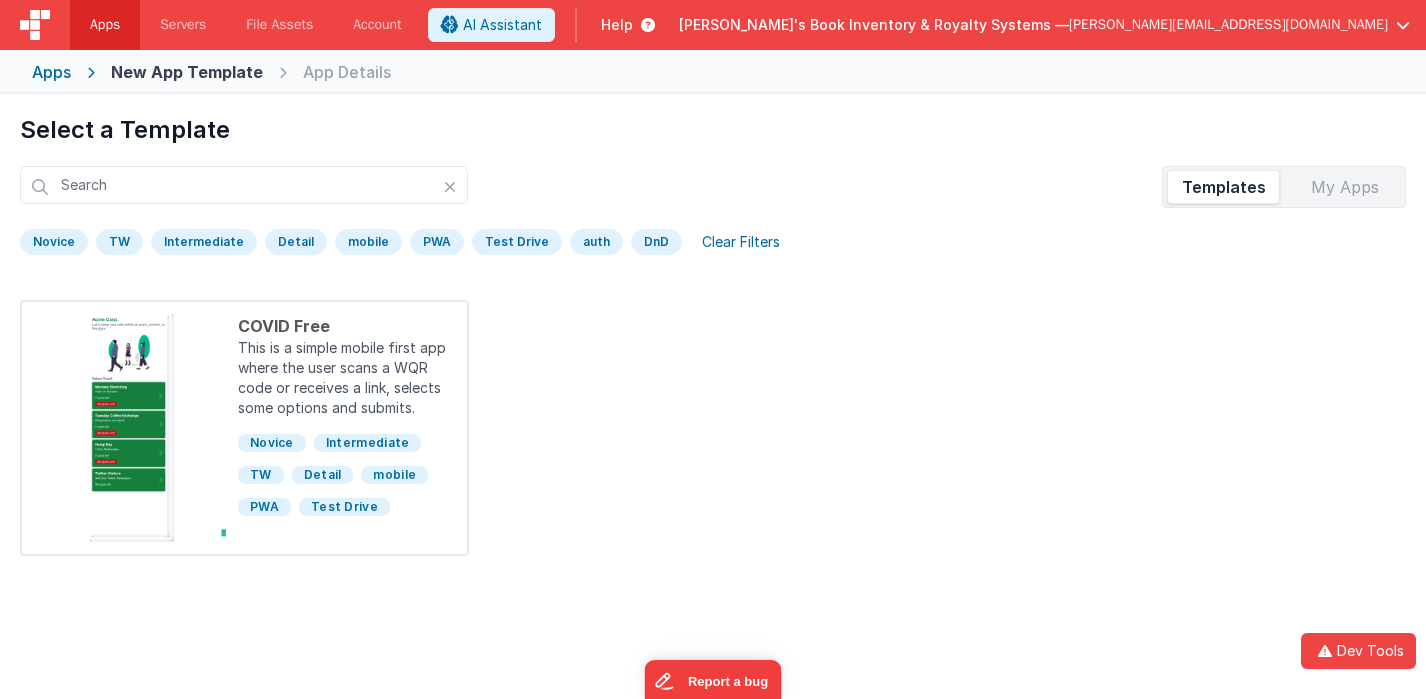click on "My Apps" at bounding box center (1344, 187) 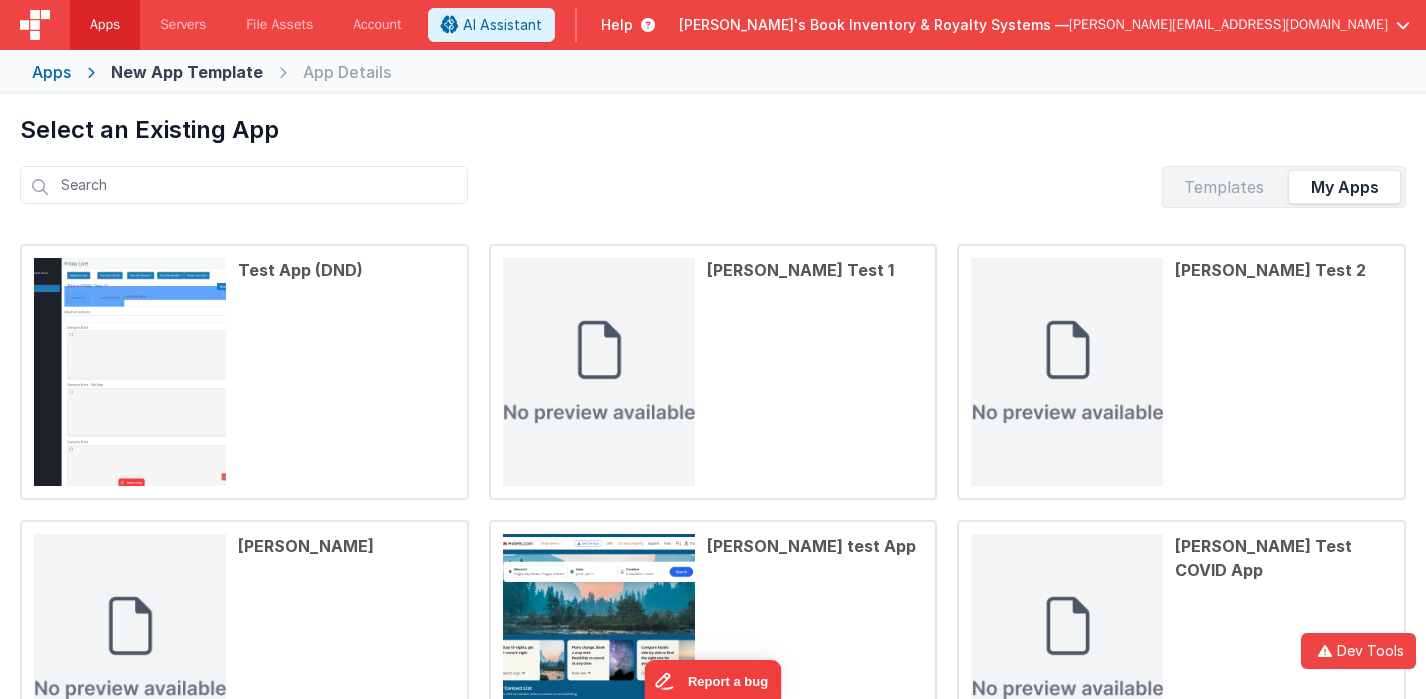 click on "Templates" at bounding box center (1223, 187) 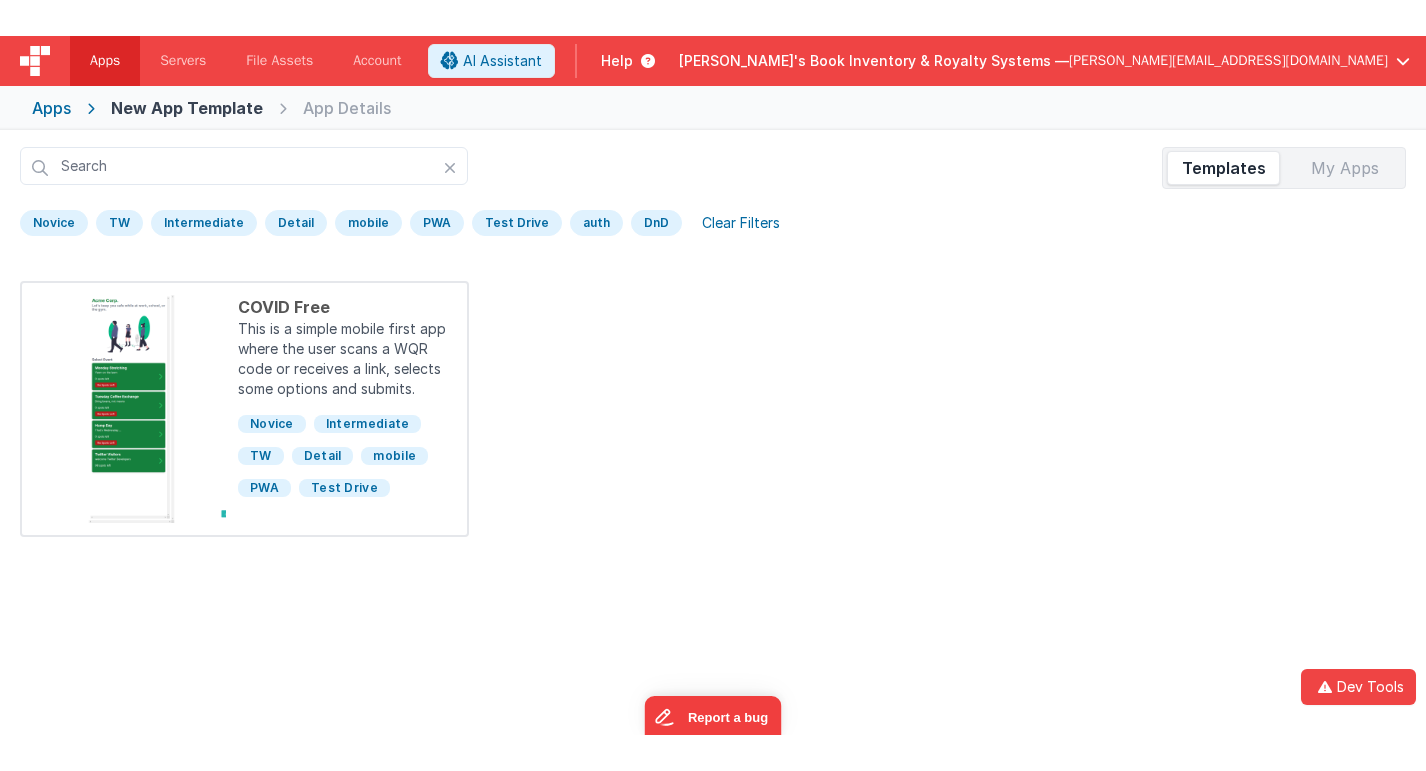 scroll, scrollTop: 0, scrollLeft: 0, axis: both 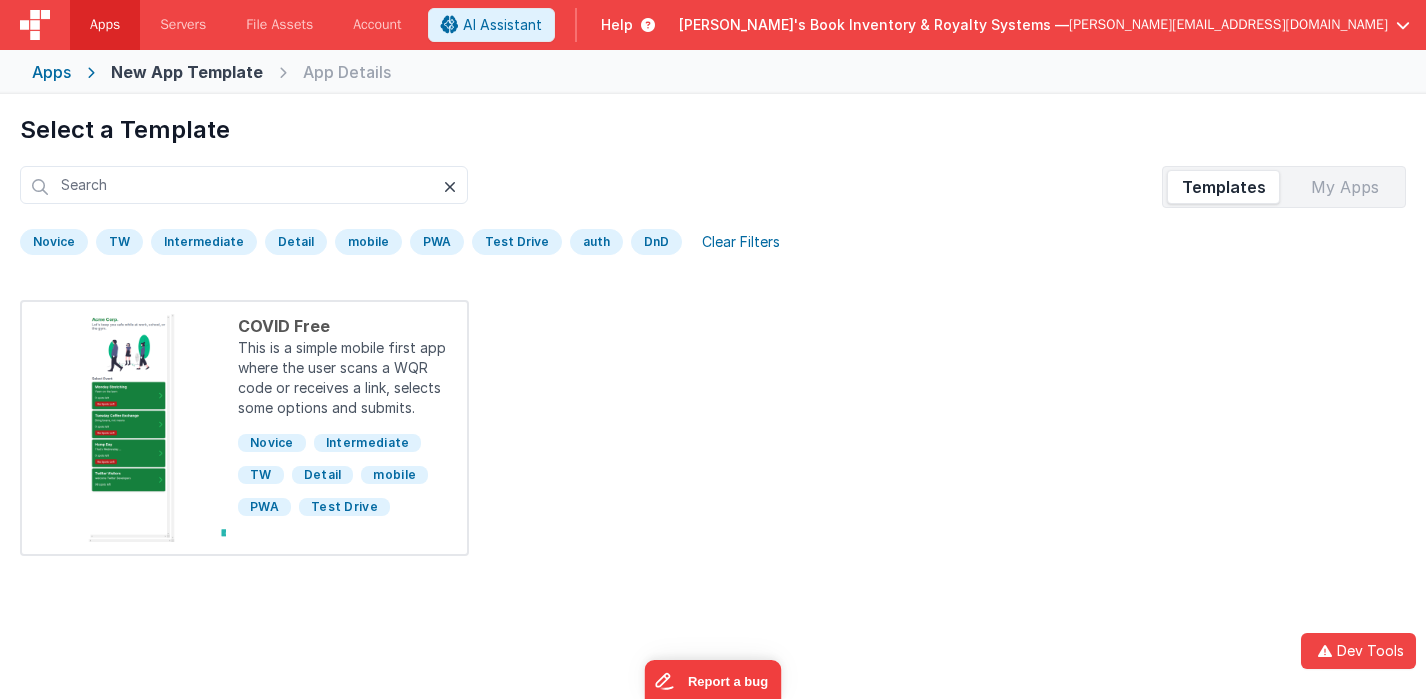 click at bounding box center [450, 187] 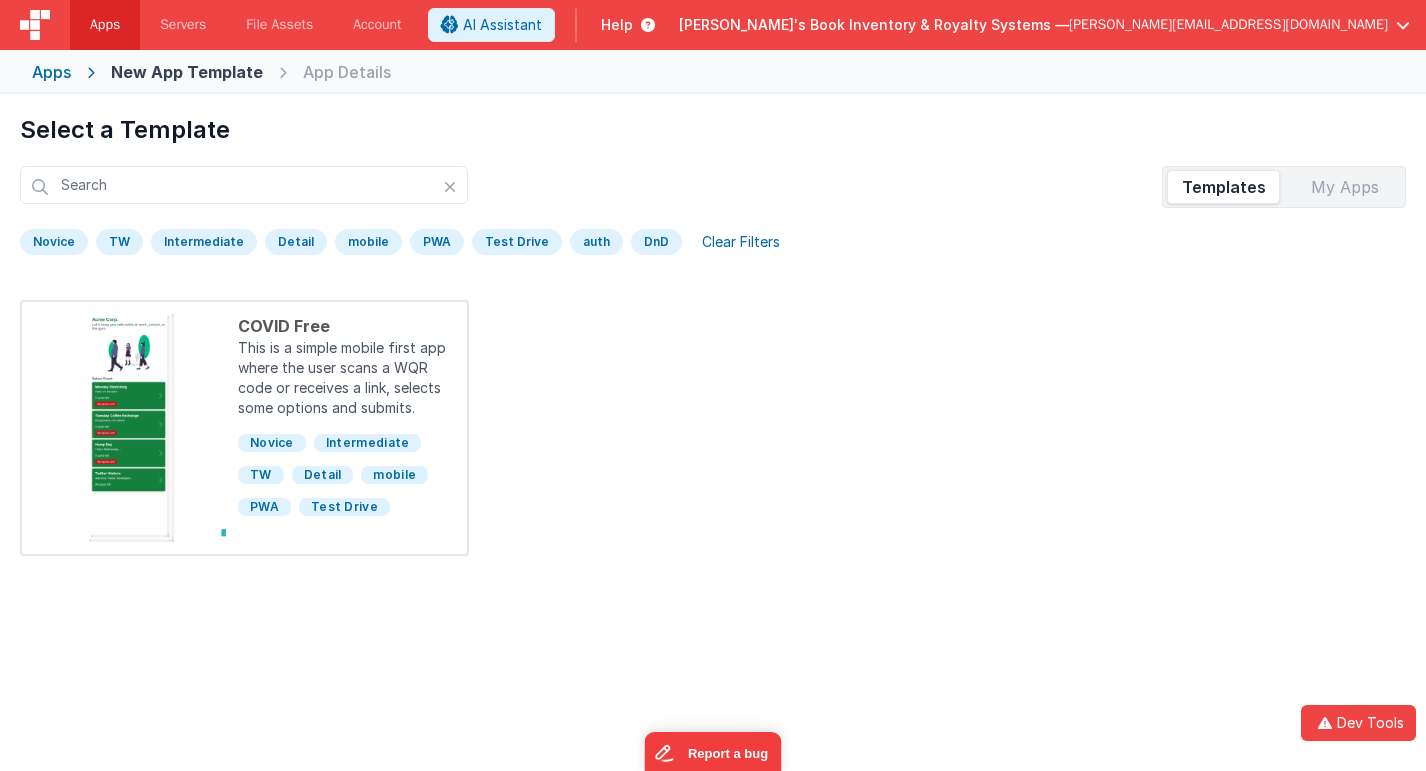 click on "Clear Filters" at bounding box center (741, 242) 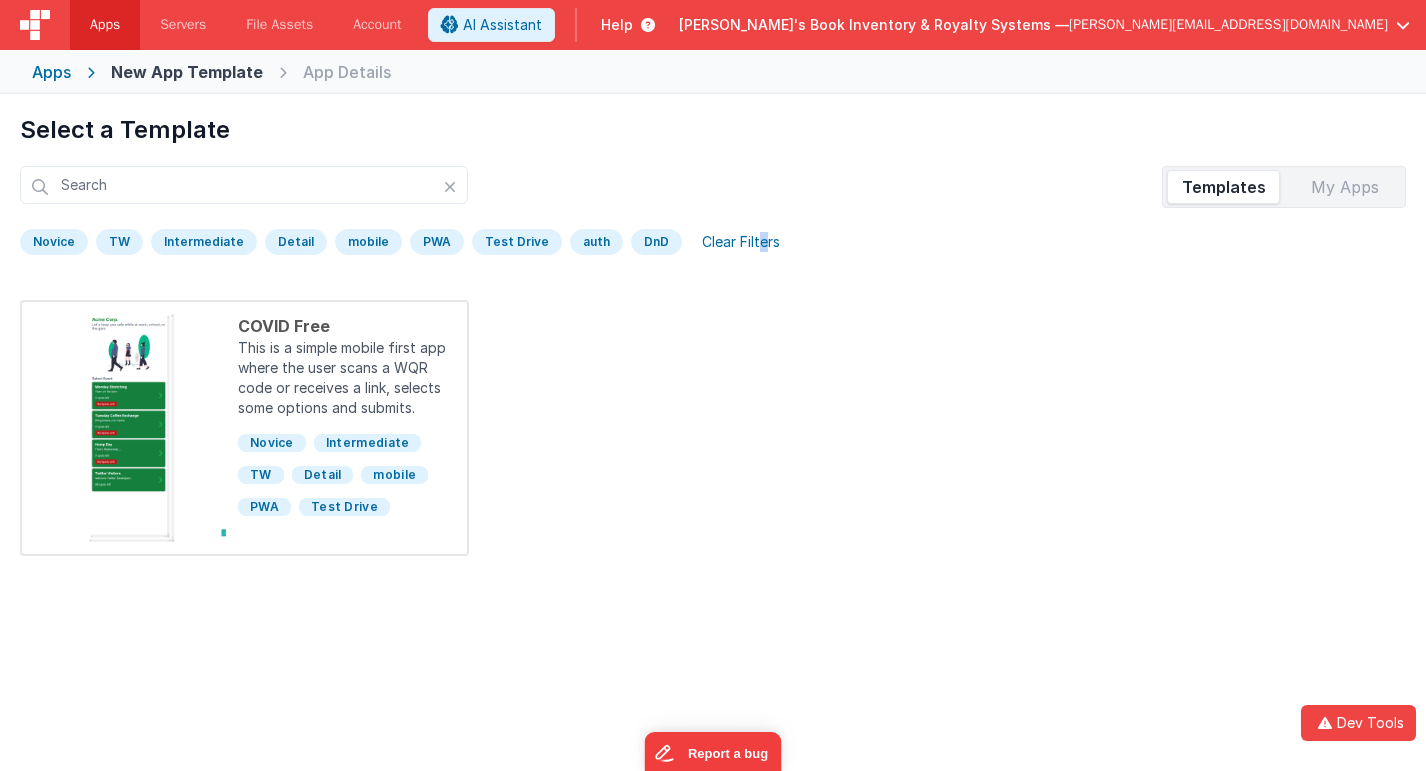 click on "Clear Filters" at bounding box center (741, 242) 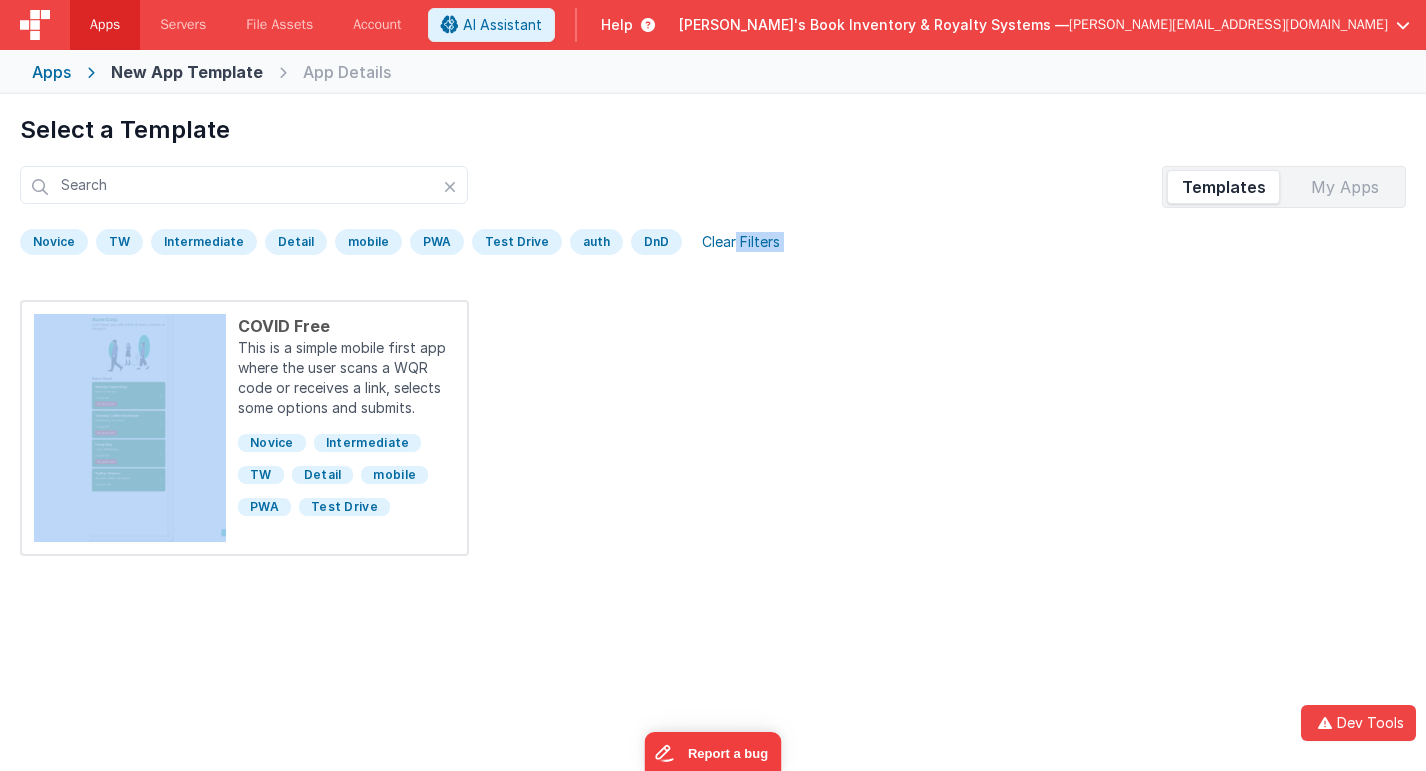 click on "Clear Filters" at bounding box center [741, 242] 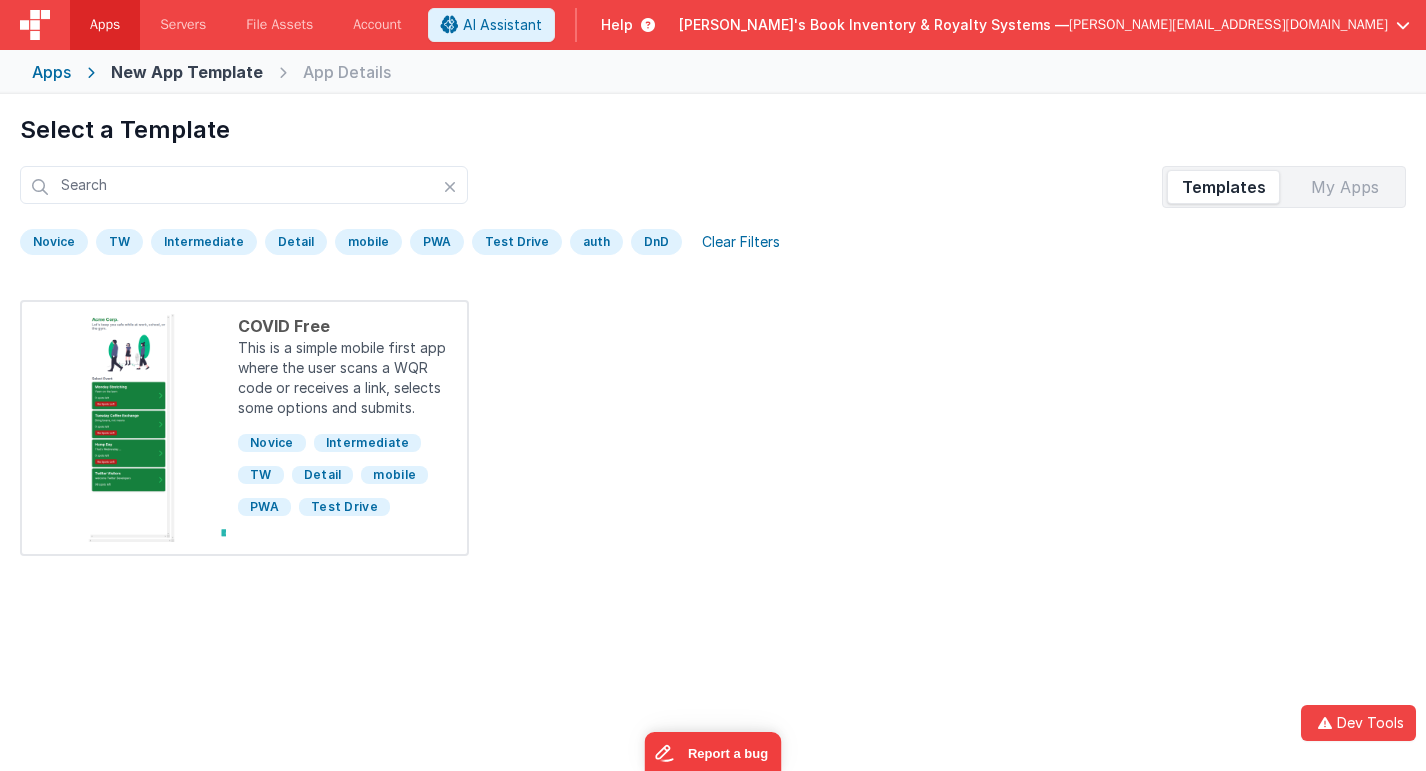 click on "Select a Template
Templates
My Apps
[GEOGRAPHIC_DATA]
TW
Intermediate
Detail
mobile
PWA
Test Drive
auth
DnD
Clear Filters
Preview   COVID Free   This is a simple mobile first app where the user scans a WQR code or receives a link, selects some options and submits.
[GEOGRAPHIC_DATA]
Intermediate
TW
Detail
mobile
PWA
Test Drive
Use different template App name   Public Name This name is displayed on your site, Keep it short, you can change it later.   Domain name   . [DOMAIN_NAME] . [DOMAIN_NAME]
You can set up a custom domain later when your app is ready for production. Server" at bounding box center (713, 479) 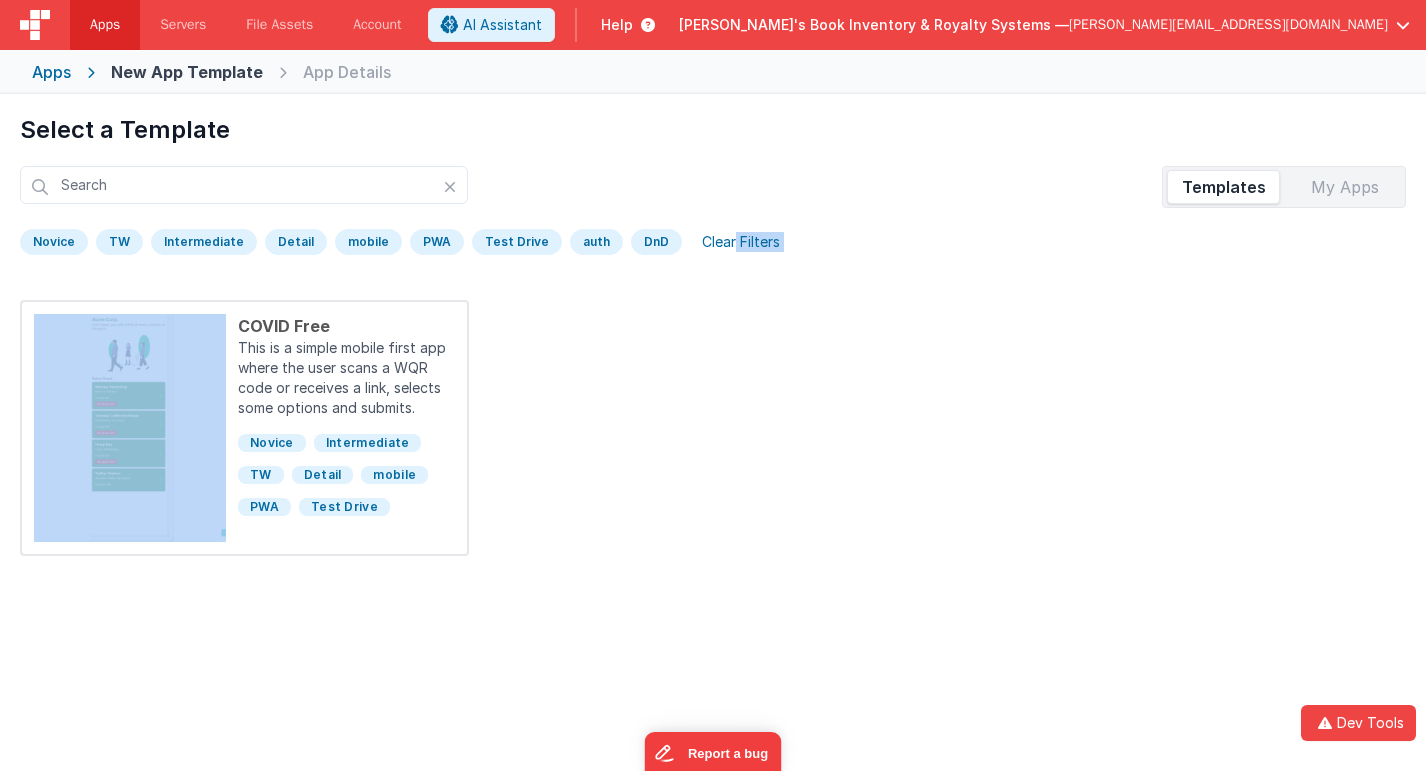 click on "Clear Filters" at bounding box center (741, 242) 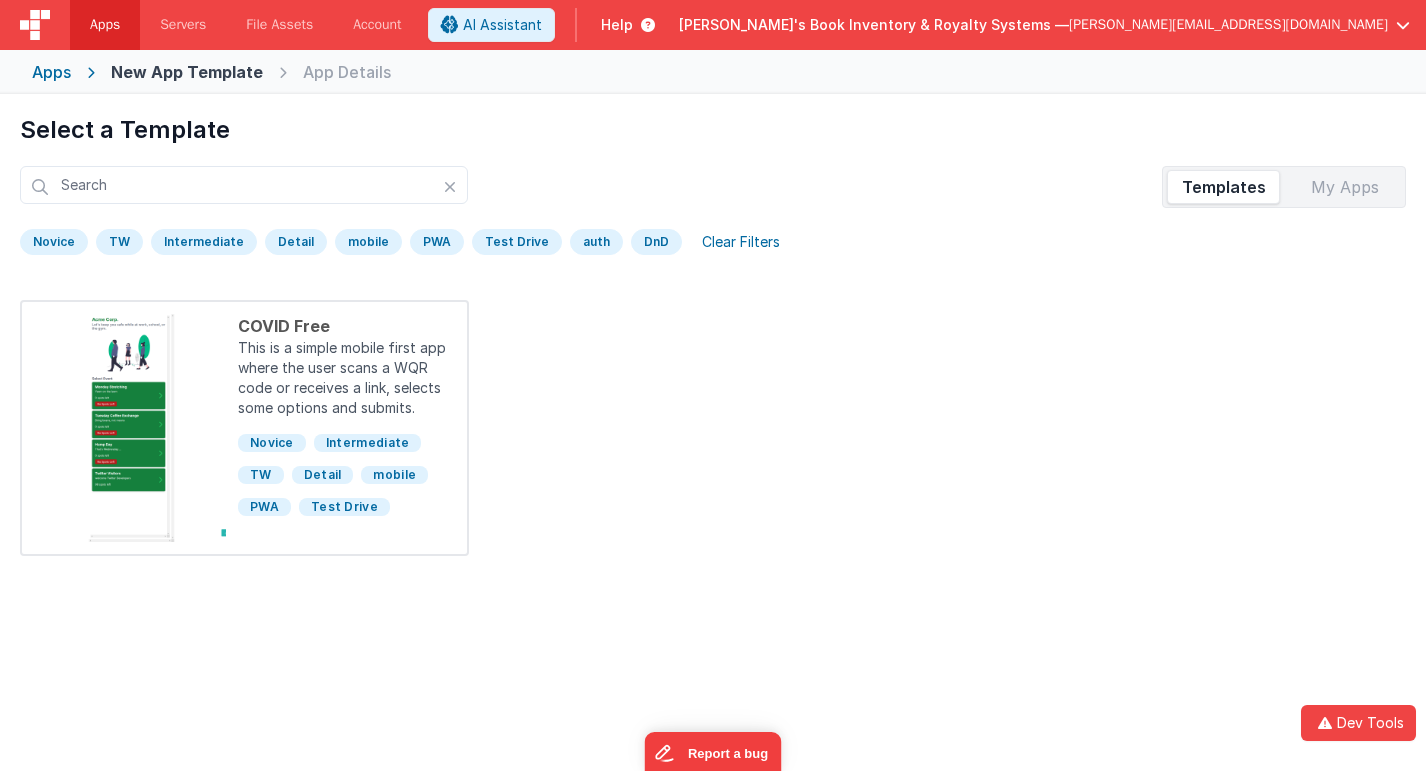 click on "Preview   COVID Free   This is a simple mobile first app where the user scans a WQR code or receives a link, selects some options and submits.
[GEOGRAPHIC_DATA]
Intermediate
TW
Detail
mobile
PWA
Test Drive" at bounding box center (713, 428) 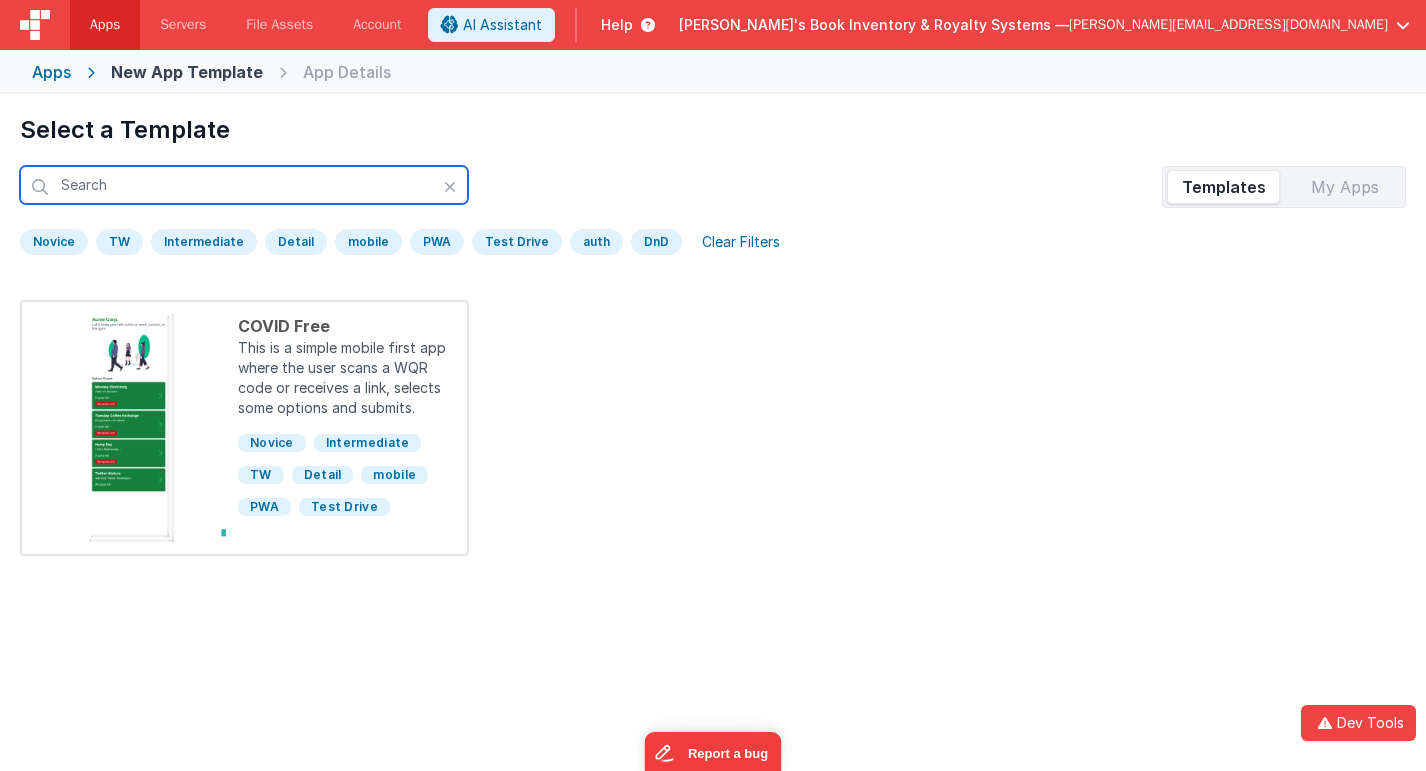 click at bounding box center (244, 185) 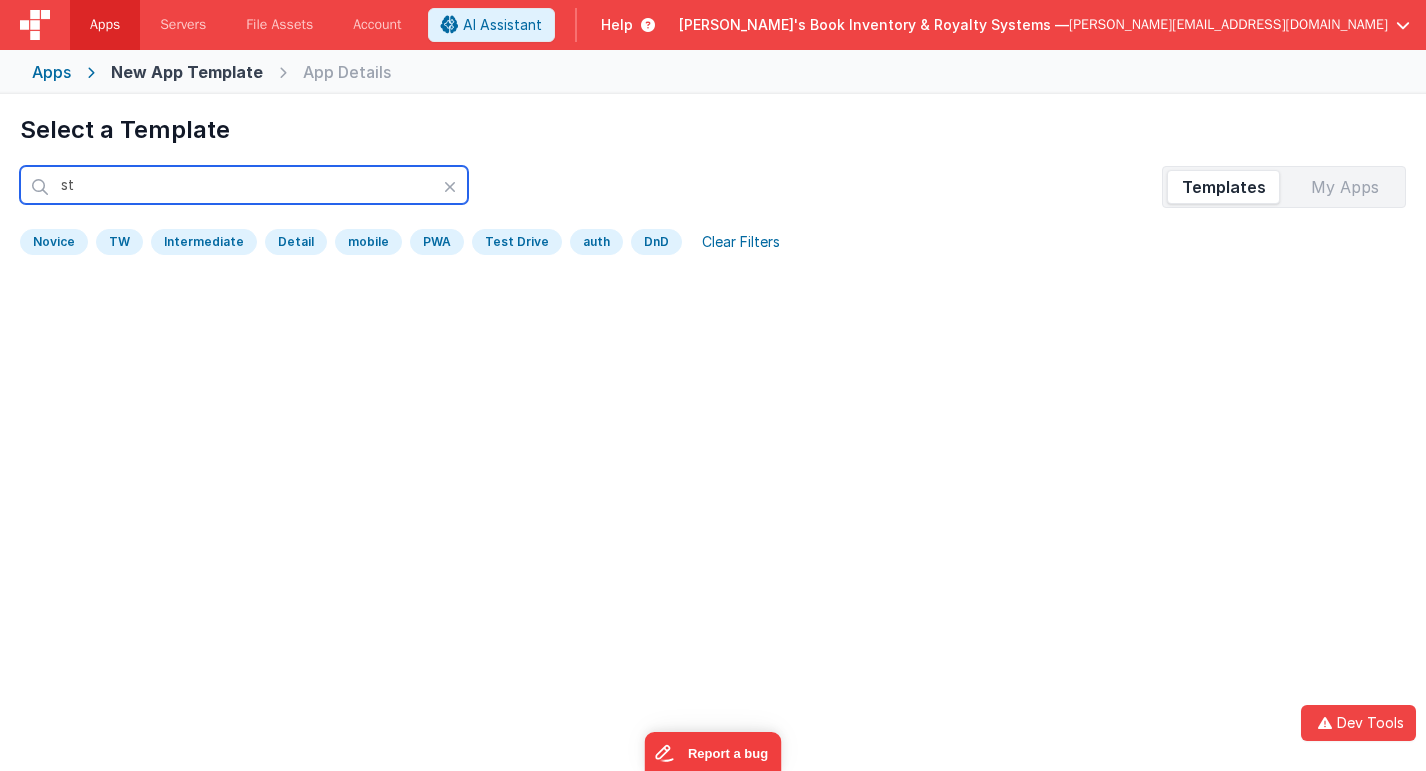 type on "s" 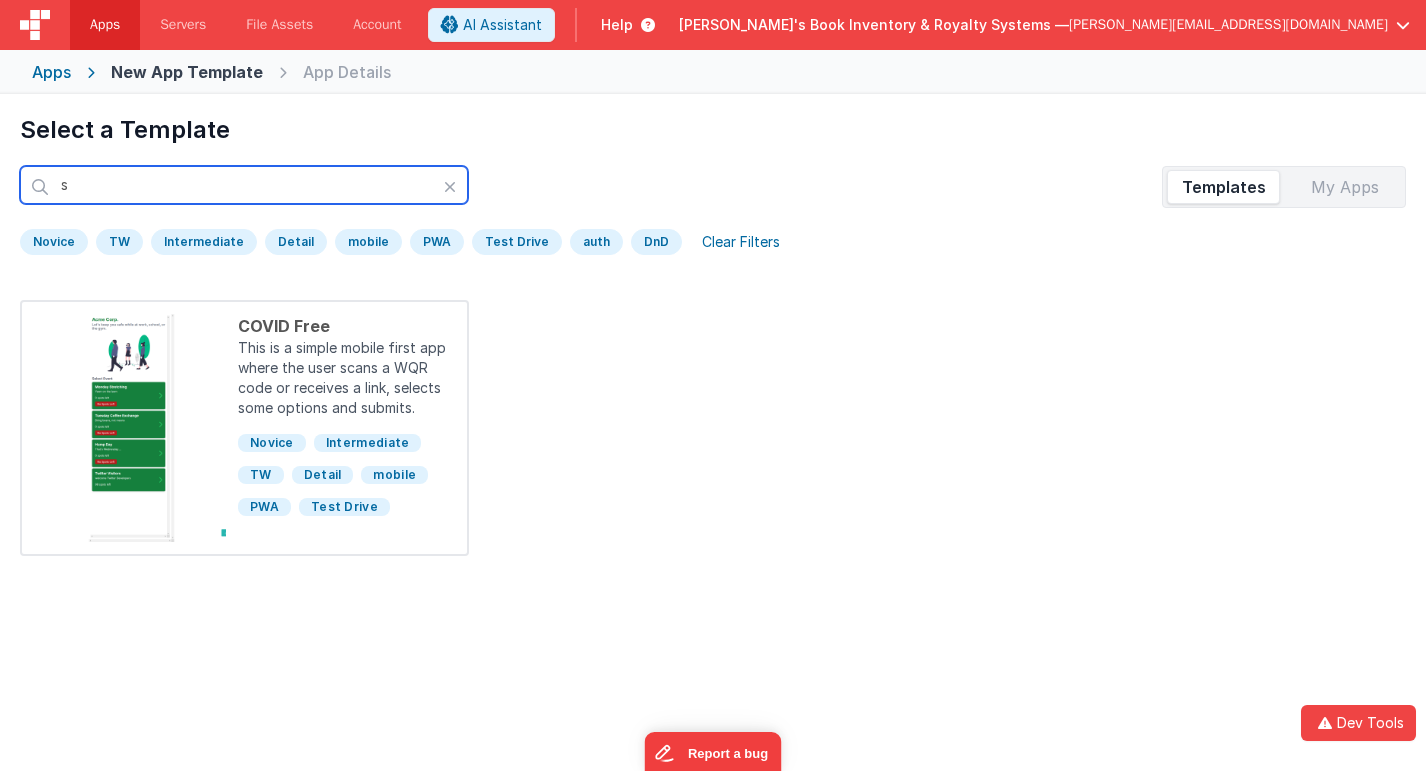 type 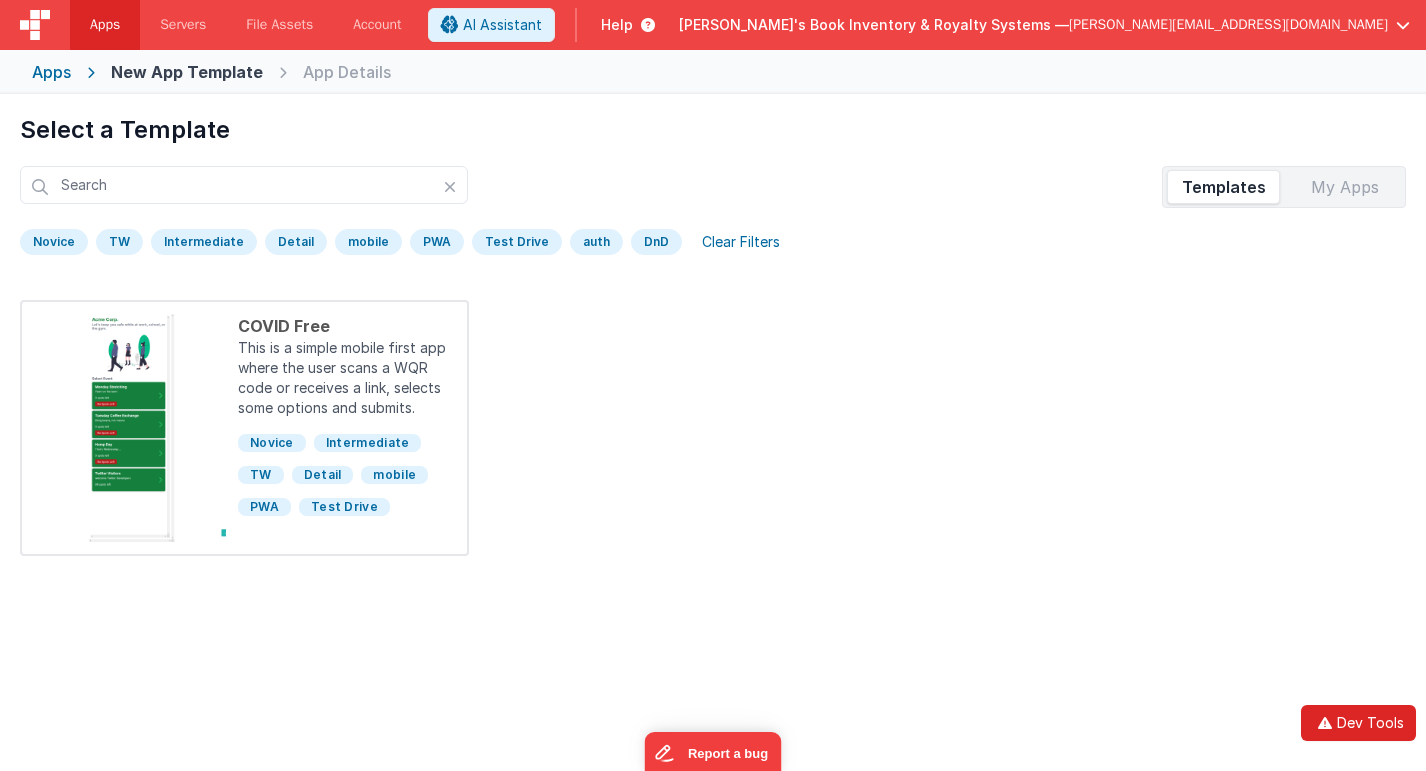 click at bounding box center [1325, 723] 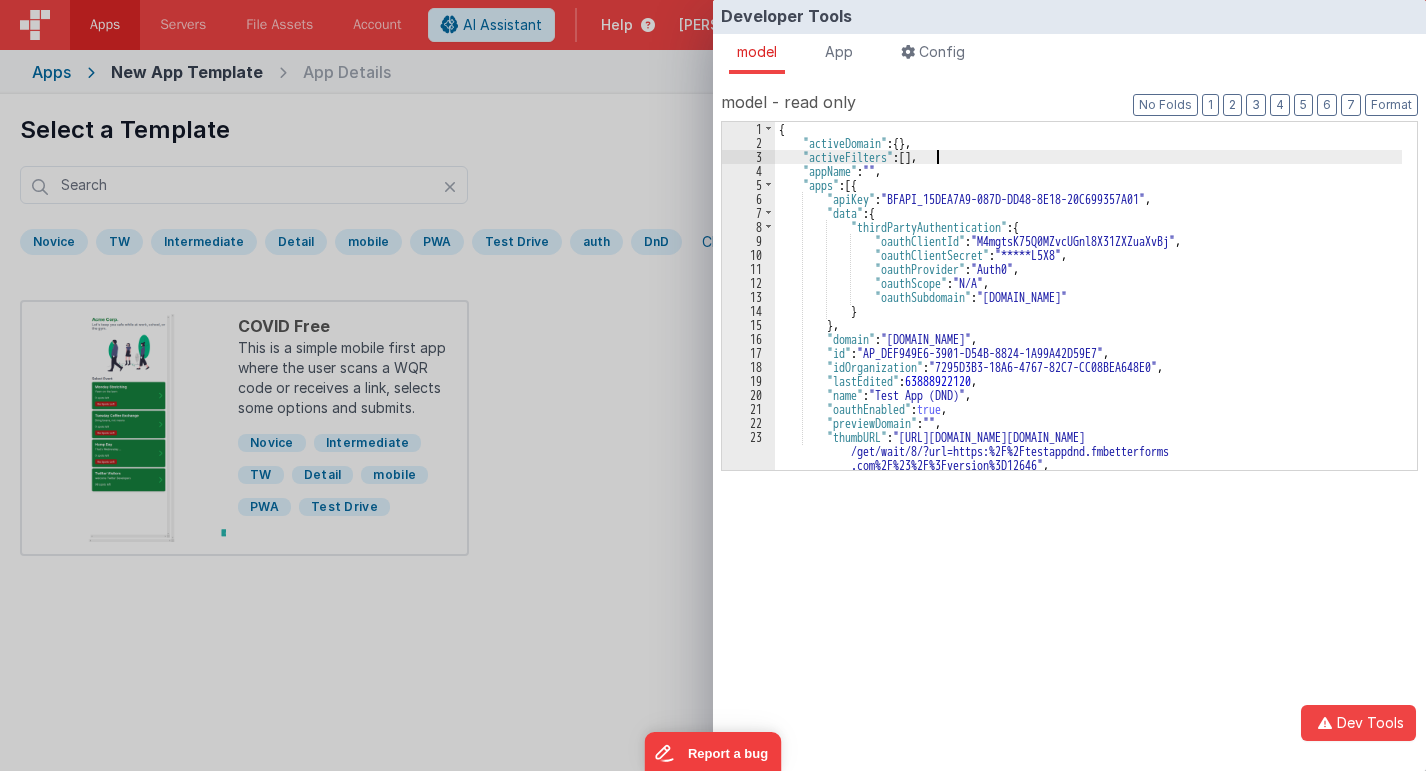 click on "{      "activeDomain" :  { } ,      "activeFilters" :  [ ] ,      "appName" :  "" ,      "apps" :  [{           "apiKey" :  "BFAPI_15DEA7A9-087D-DD48-8E18-20C699357A01" ,           "data" :  {                "thirdPartyAuthentication" :  {                     "oauthClientId" :  "M4mgtsK75Q0MZvcUGnl8X31ZXZuaXvBj" ,                     "oauthClientSecret" :  "*****L5X8" ,                     "oauthProvider" :  "Auth0" ,                     "oauthScope" :  "N/A" ,                     "oauthSubdomain" :  "[DOMAIN_NAME]"                }           } ,           "domain" :  "[DOMAIN_NAME]" ,           "id" :  "AP_DEF949E6-3901-D54B-8824-1A99A42D59E7" ,           "idOrganization" :  "7295D3B3-18A6-4767-82C7-CC08BEA648E0" ,           "lastEdited" :  63888922120 ,           "name" :  "Test App (DND)" ,           "oauthEnabled" :  true ,           "previewDomain" :  "" ,           "thumbURL" :  "[URL][DOMAIN_NAME][DOMAIN_NAME]              ,           :" at bounding box center [1088, 310] 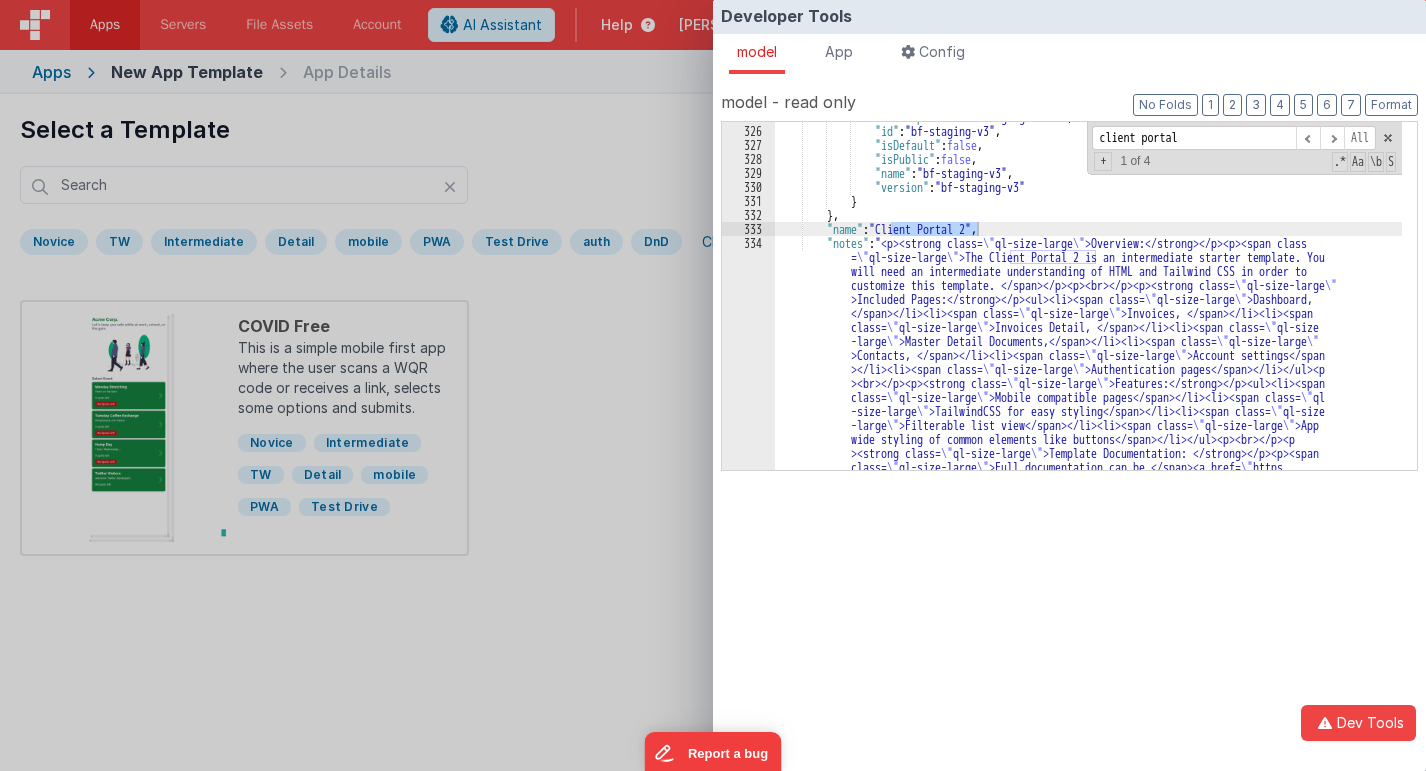 scroll, scrollTop: 5234, scrollLeft: 0, axis: vertical 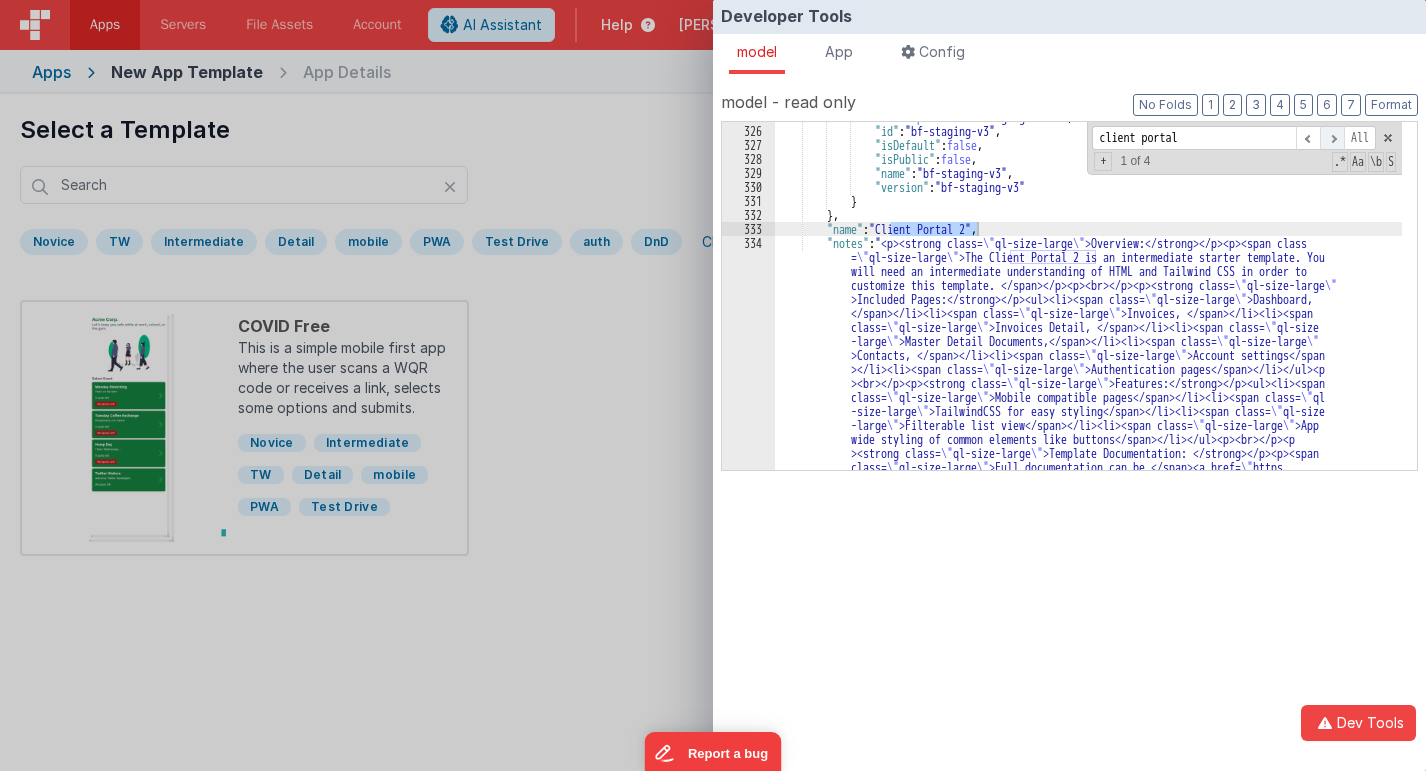type on "client portal" 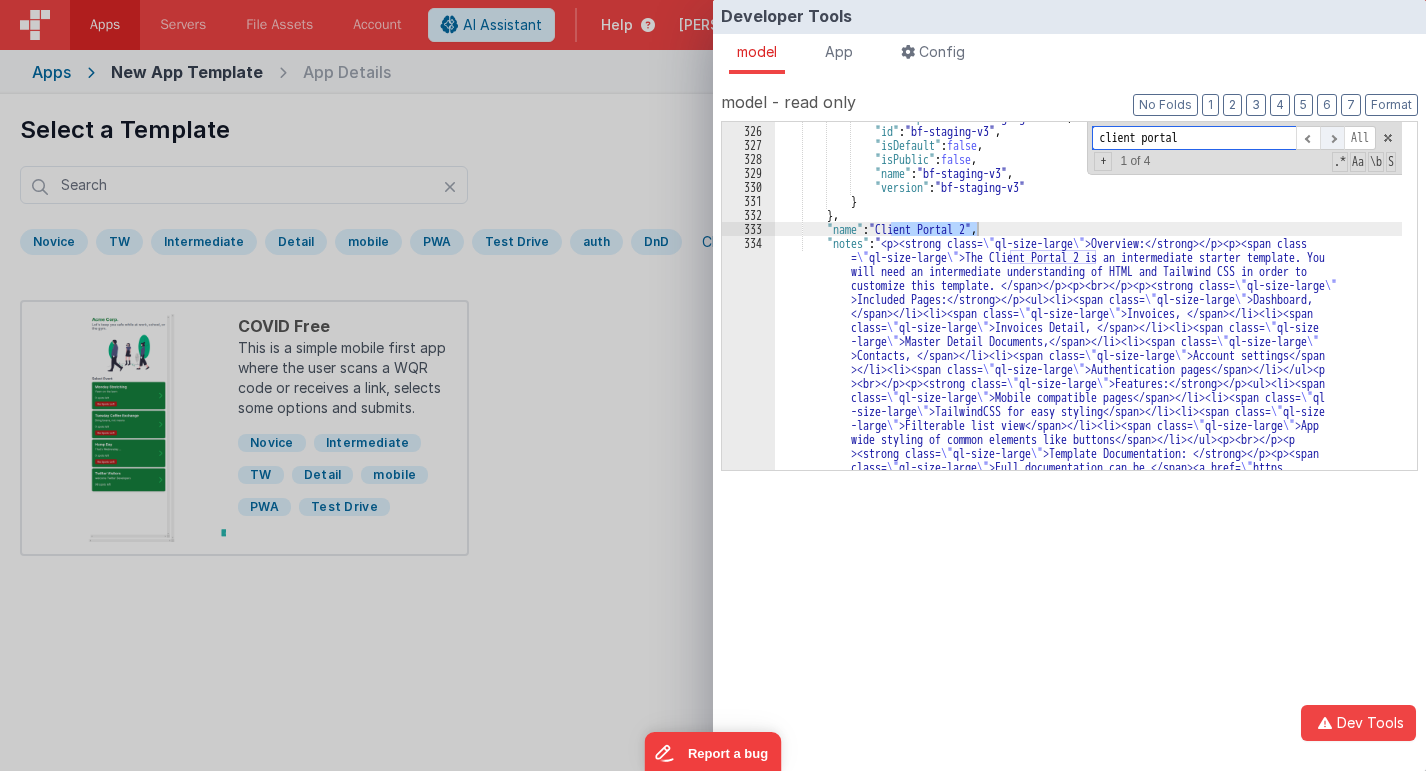 click at bounding box center [1332, 138] 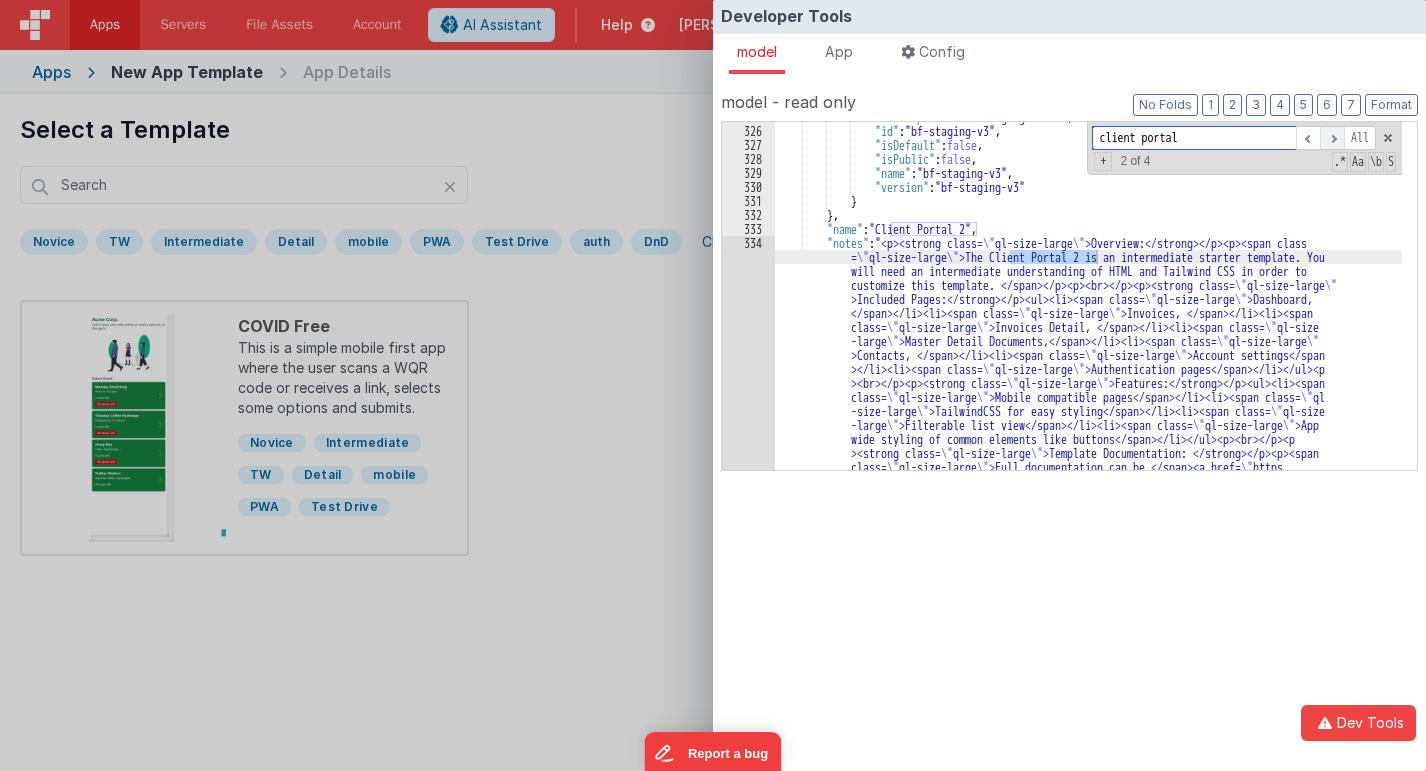click at bounding box center (1332, 138) 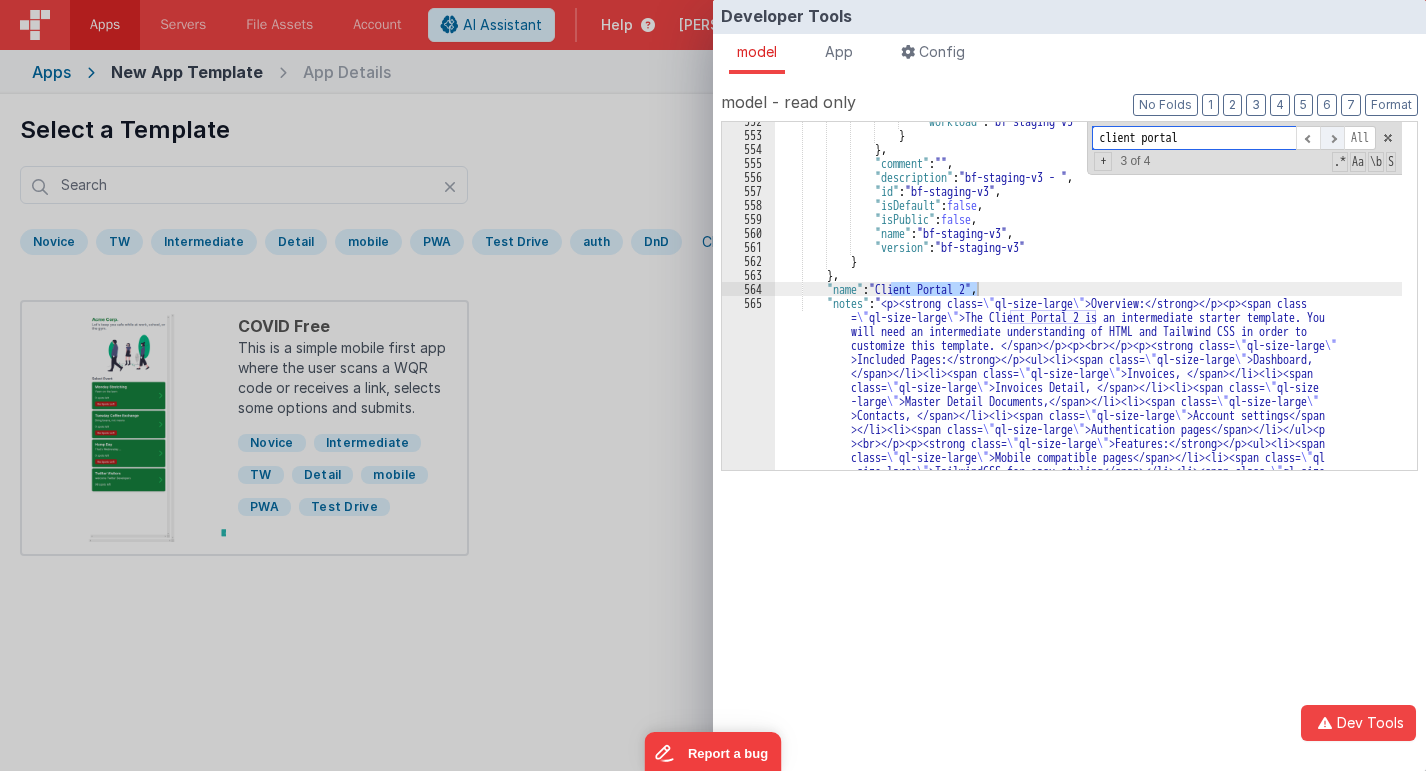 scroll, scrollTop: 9192, scrollLeft: 0, axis: vertical 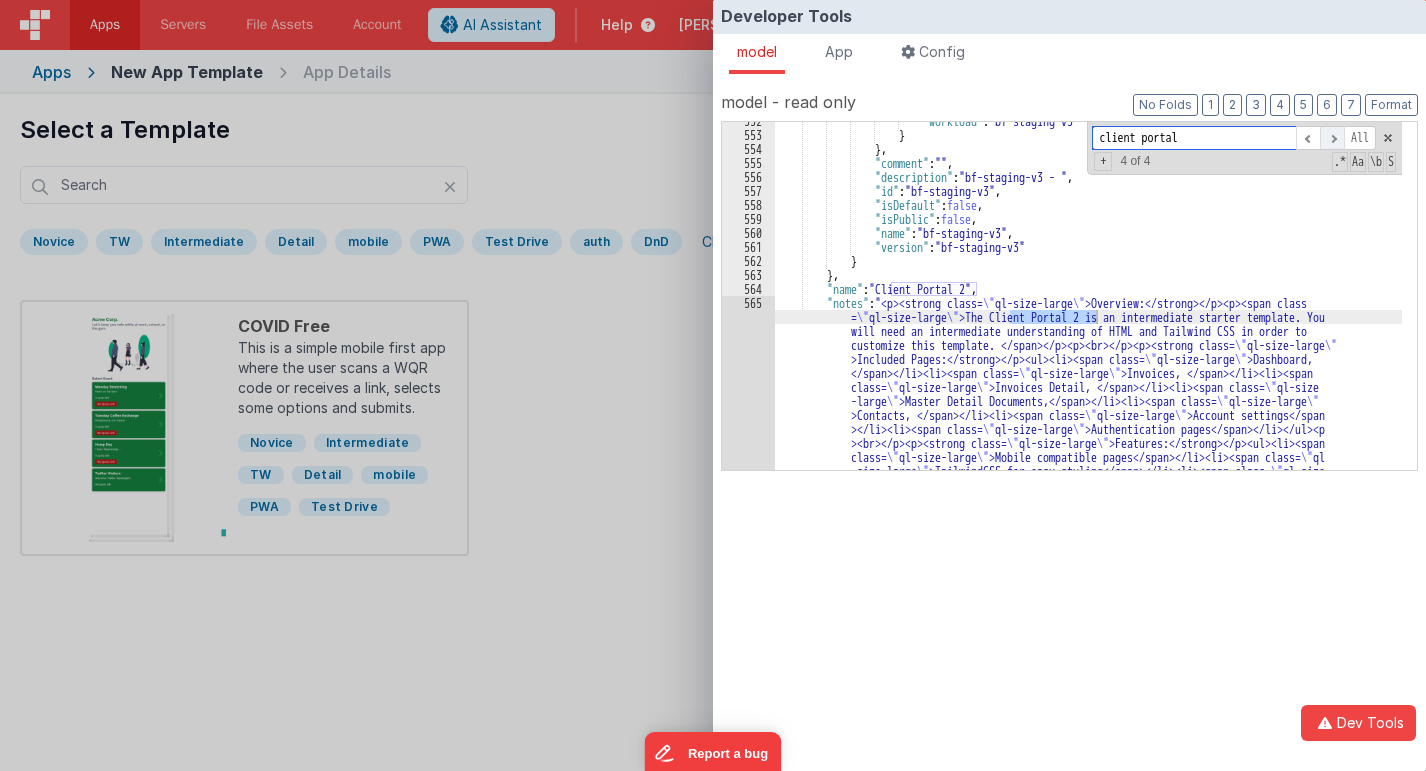 click at bounding box center [1332, 138] 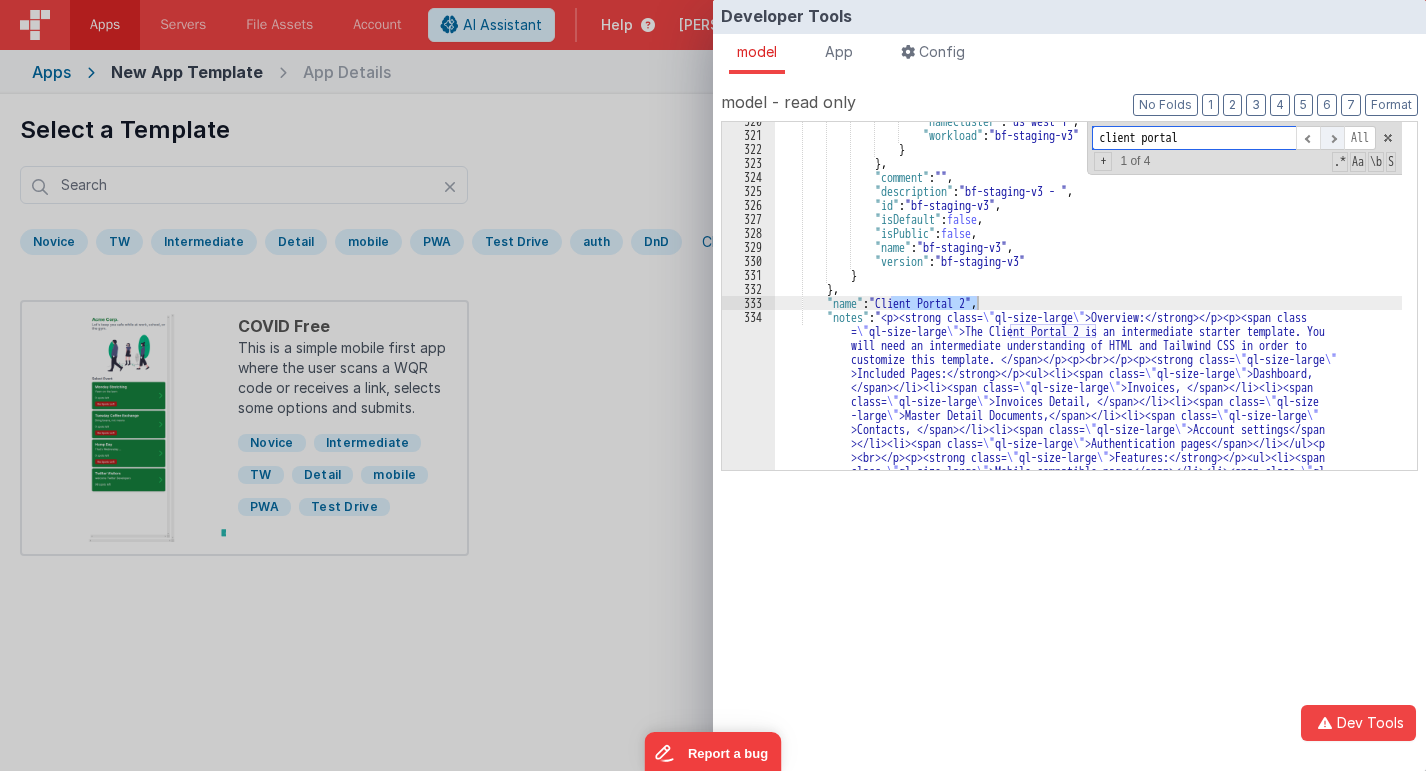 click at bounding box center [1332, 138] 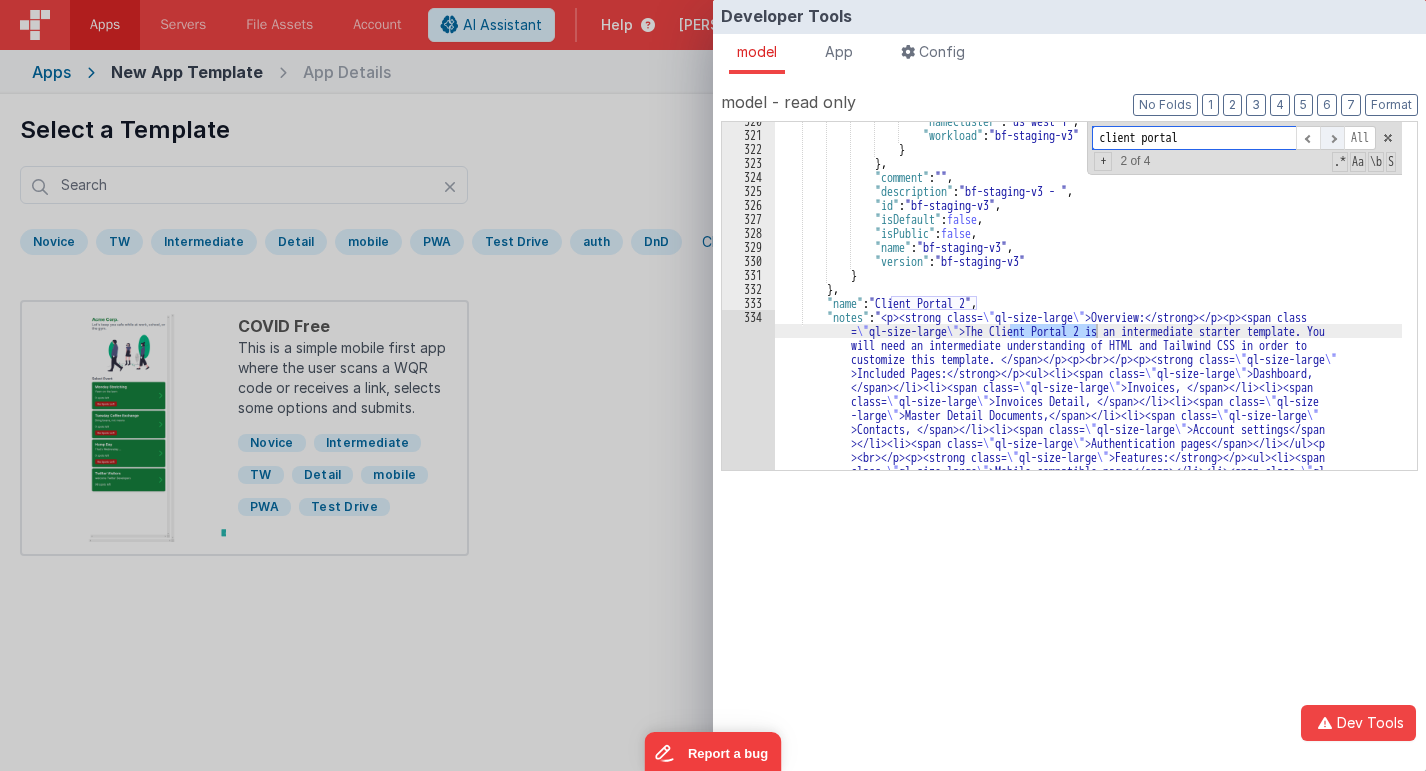 click at bounding box center [1332, 138] 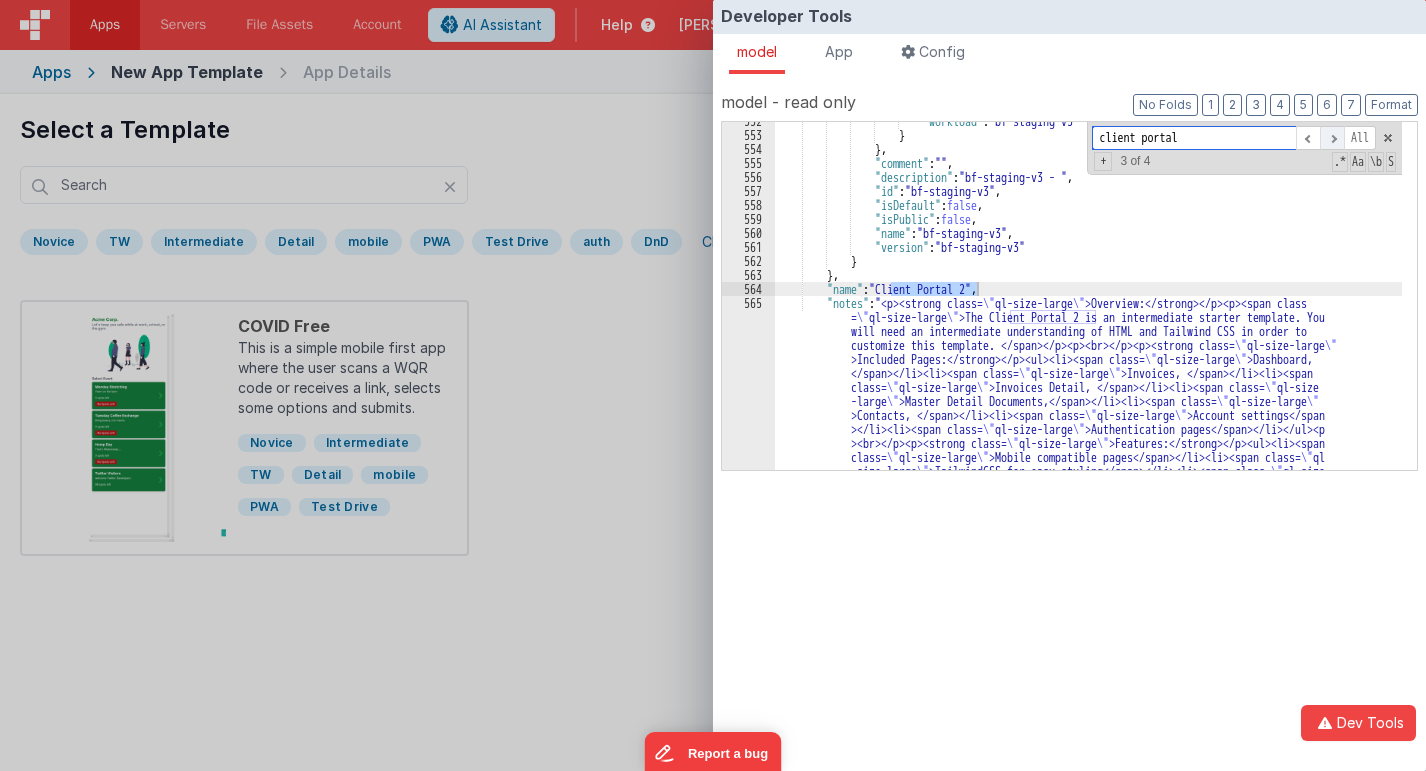 click at bounding box center [1332, 138] 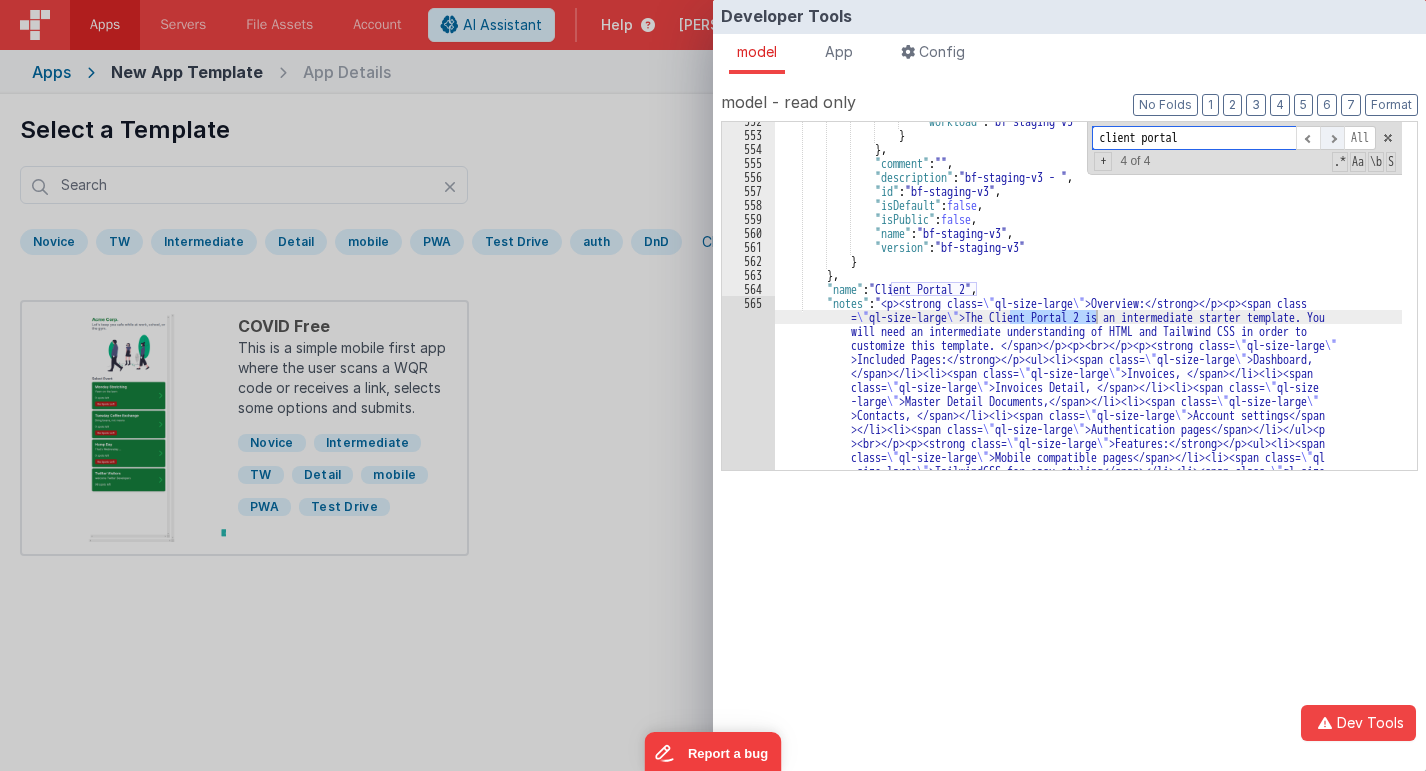click at bounding box center (1332, 138) 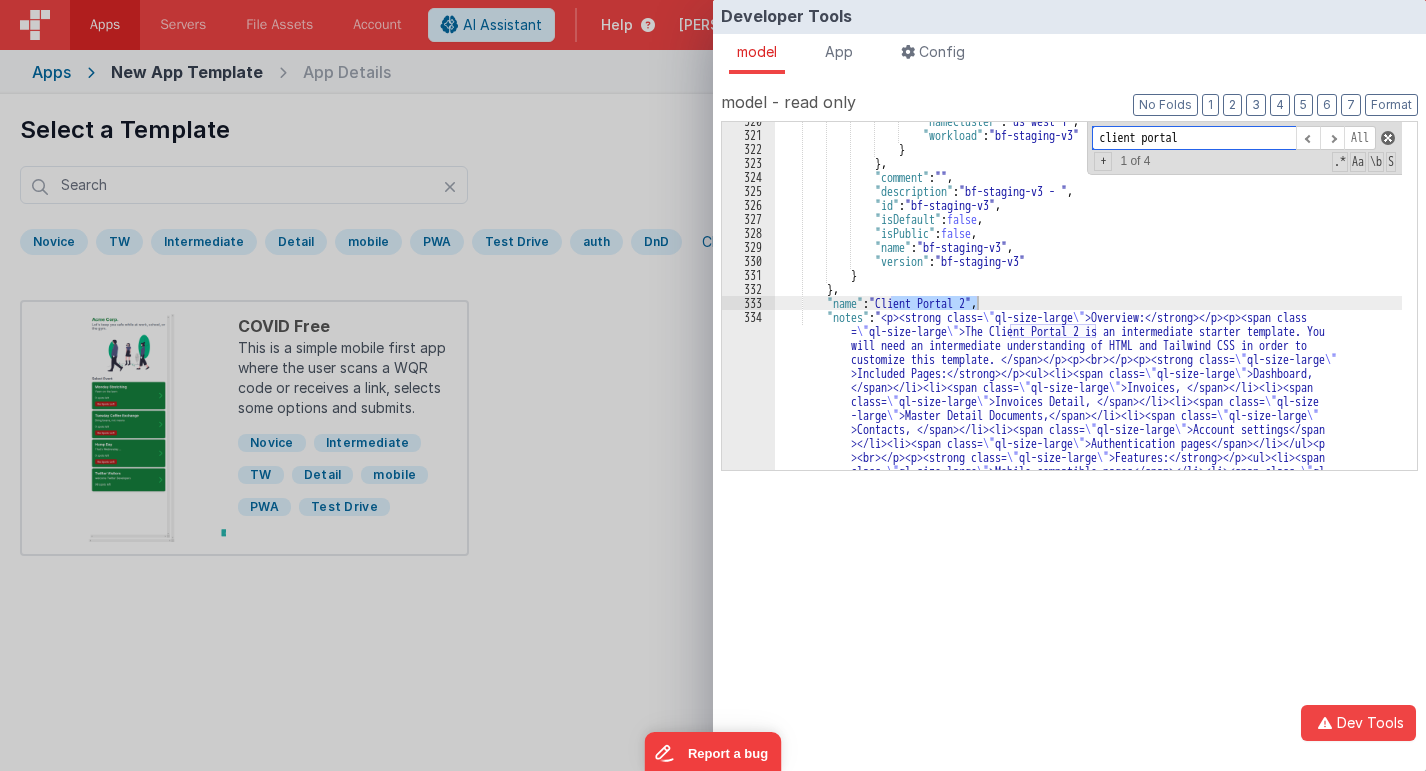click at bounding box center [1388, 138] 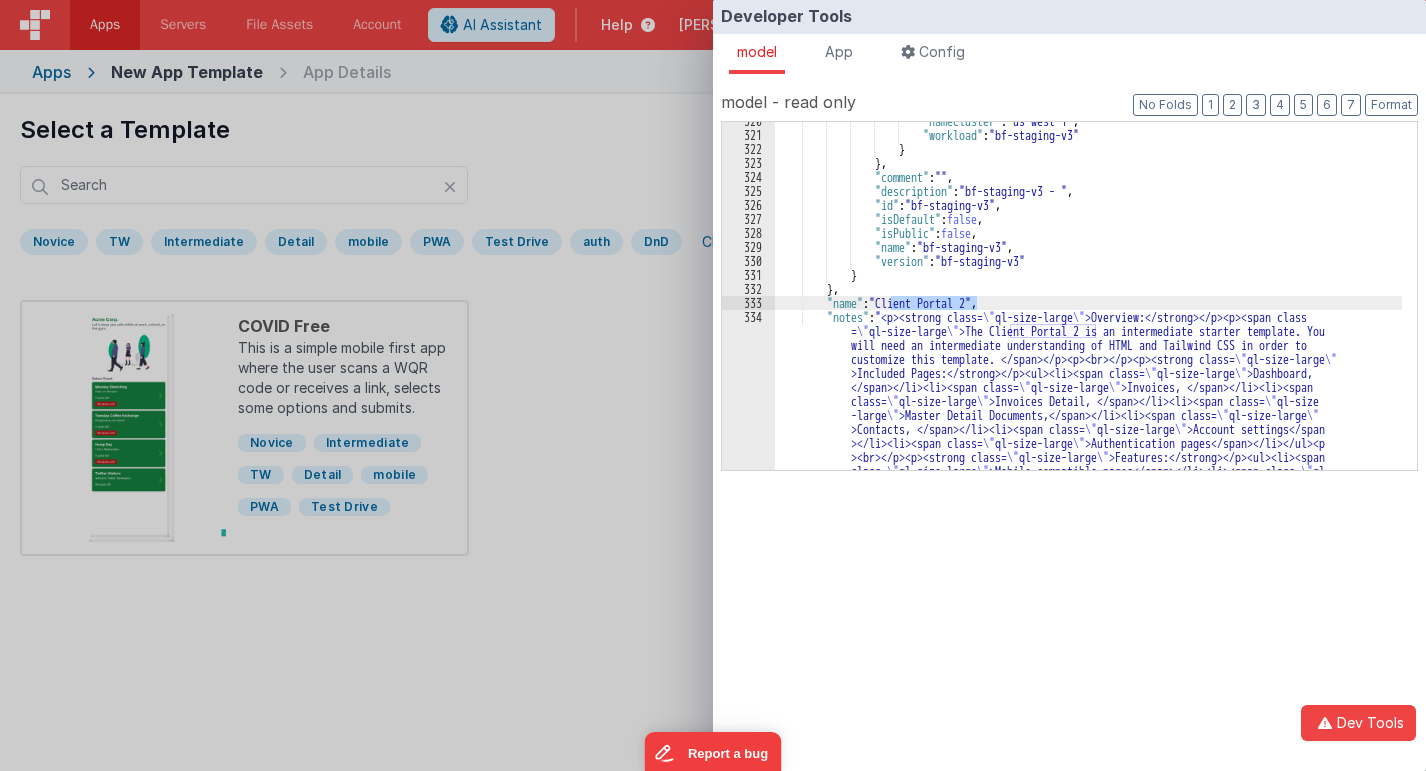 click on "Developer Tools
model
App
Params
Log (2)
Misc
Windows
Config
model - read only Format
7
6
5
4
3
2
1
No Folds
320 321 322 323 324 325 326 327 328 329 330 331 332 333 334 335                               "nameCluster" :  "us-west-1" ,                               "workload" :  "bf-staging-v3"                          }                     } ,                     "comment" :  "" ,                     "description" :  "bf-staging-v3 - " ," at bounding box center (713, 385) 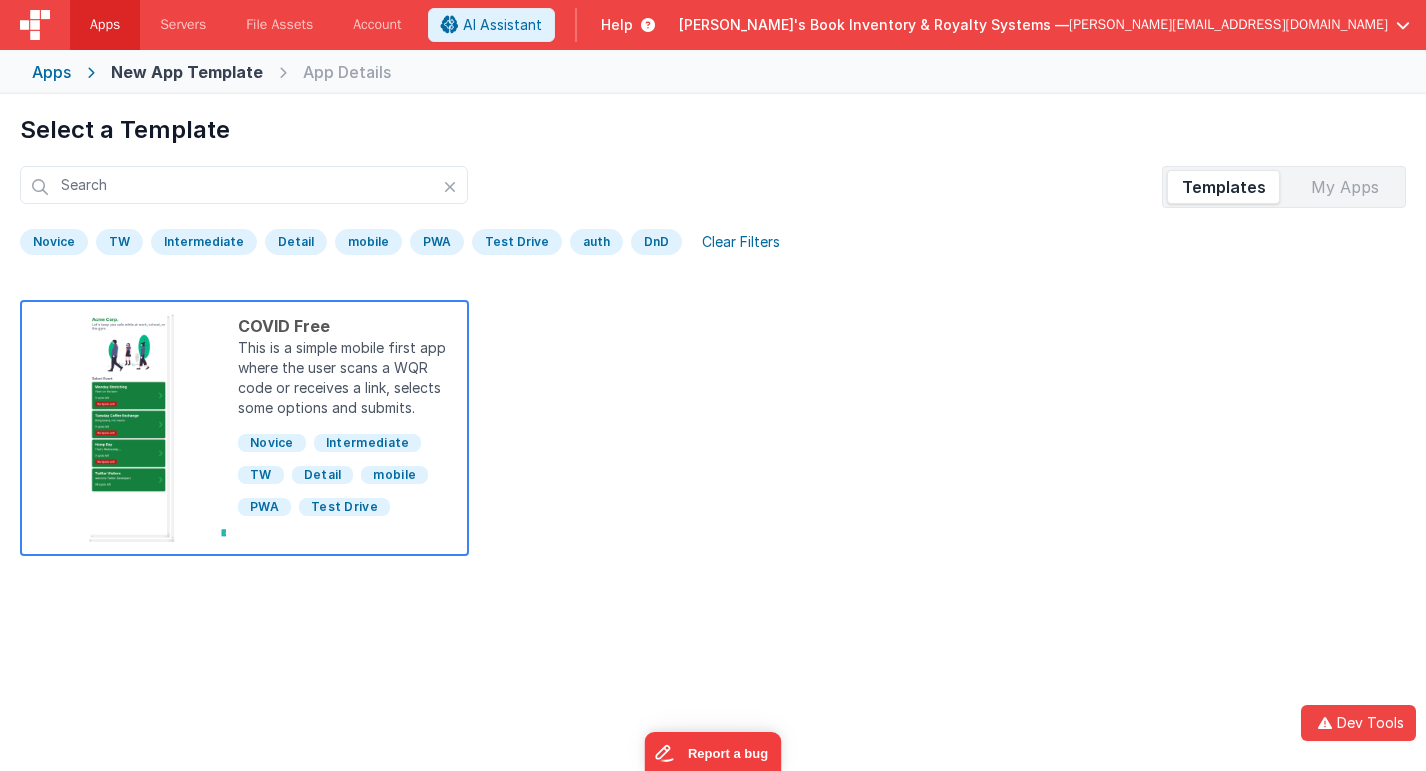 click on "This is a simple mobile first app where the user scans a WQR code or receives a link, selects some options and submits." at bounding box center [346, 380] 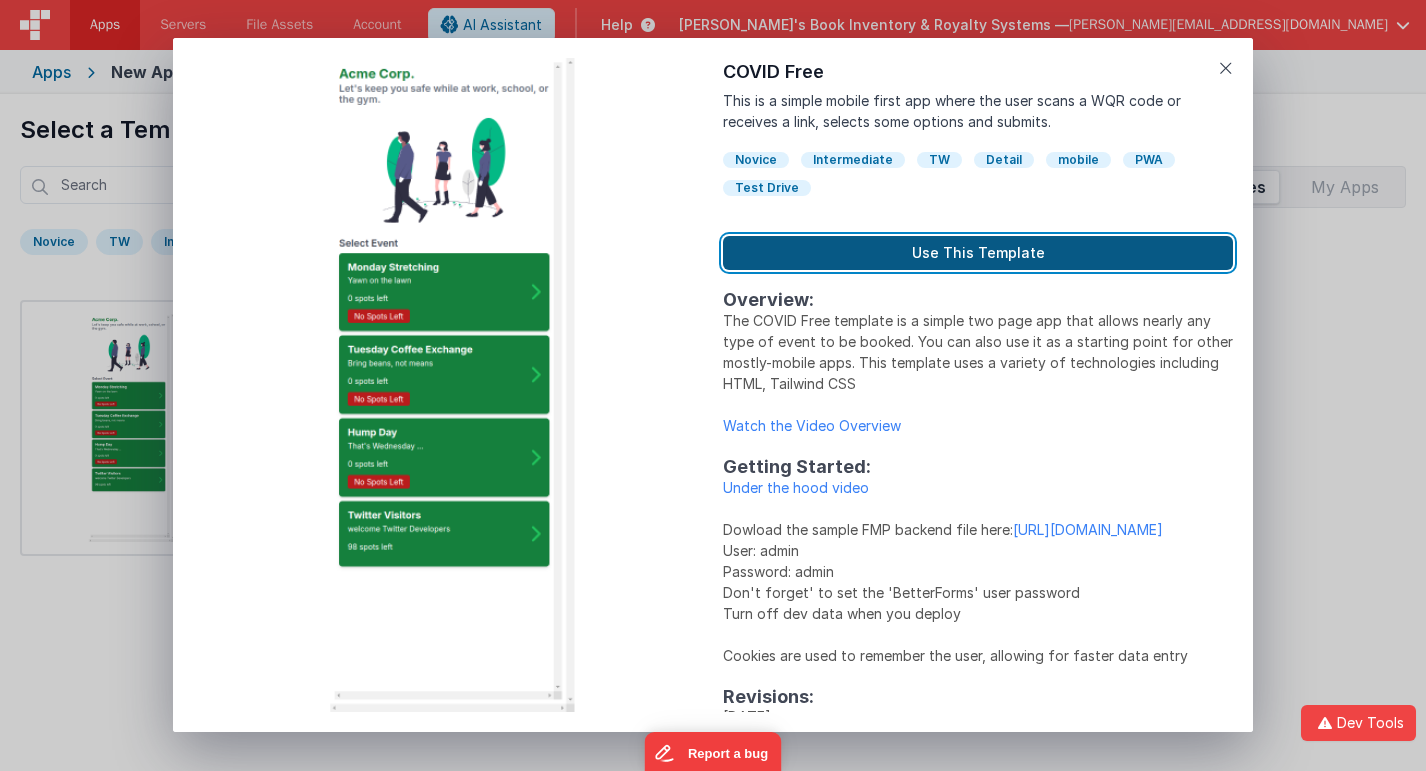 click on "Use This Template" at bounding box center (978, 253) 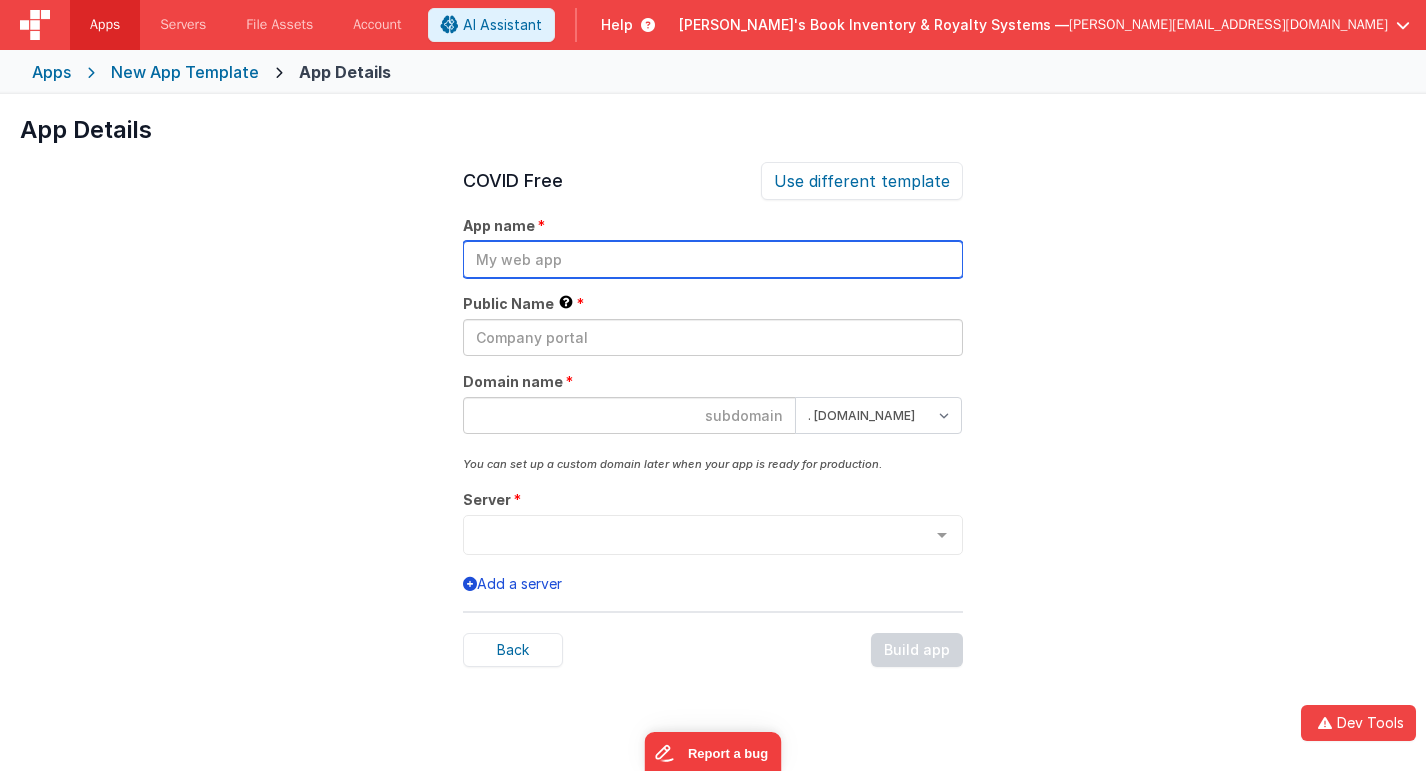 click at bounding box center (713, 259) 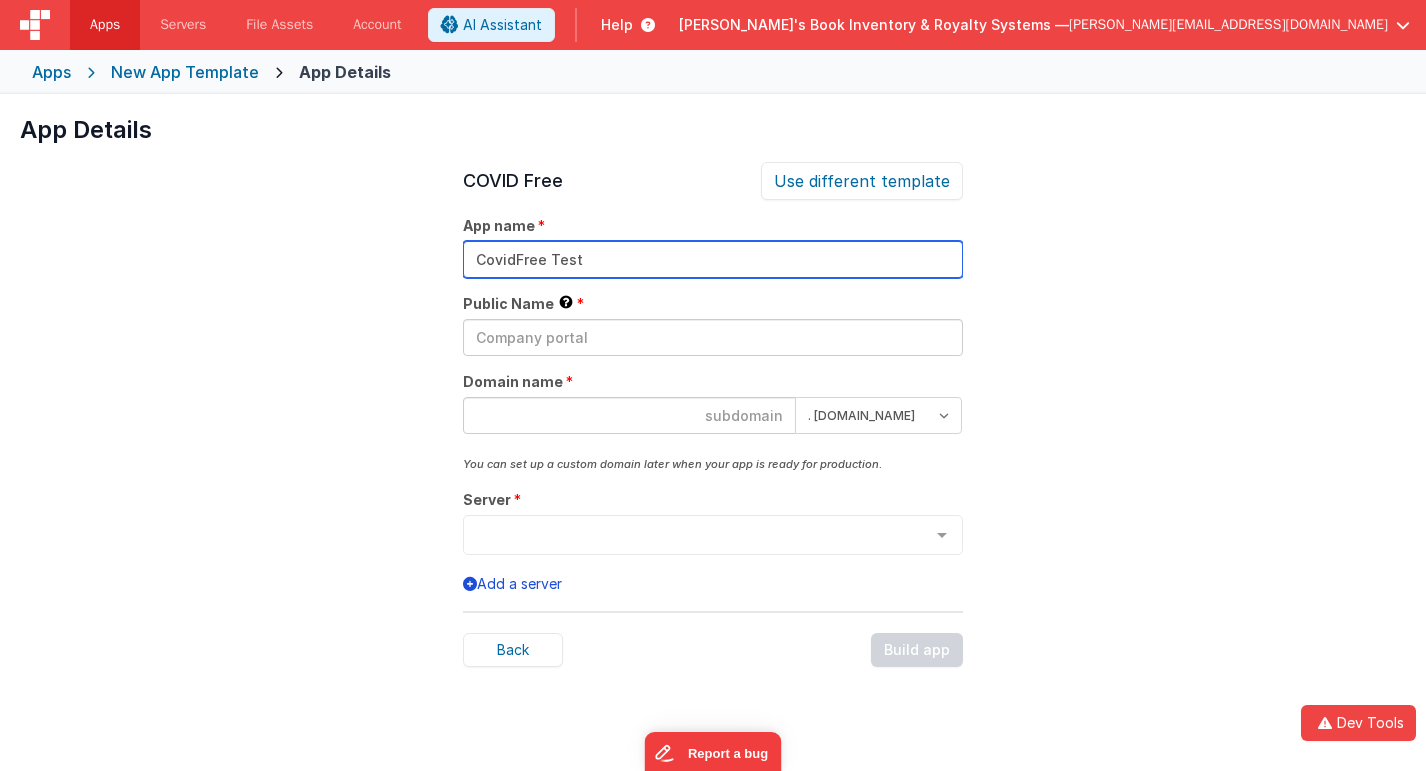 type on "CovidFree Test" 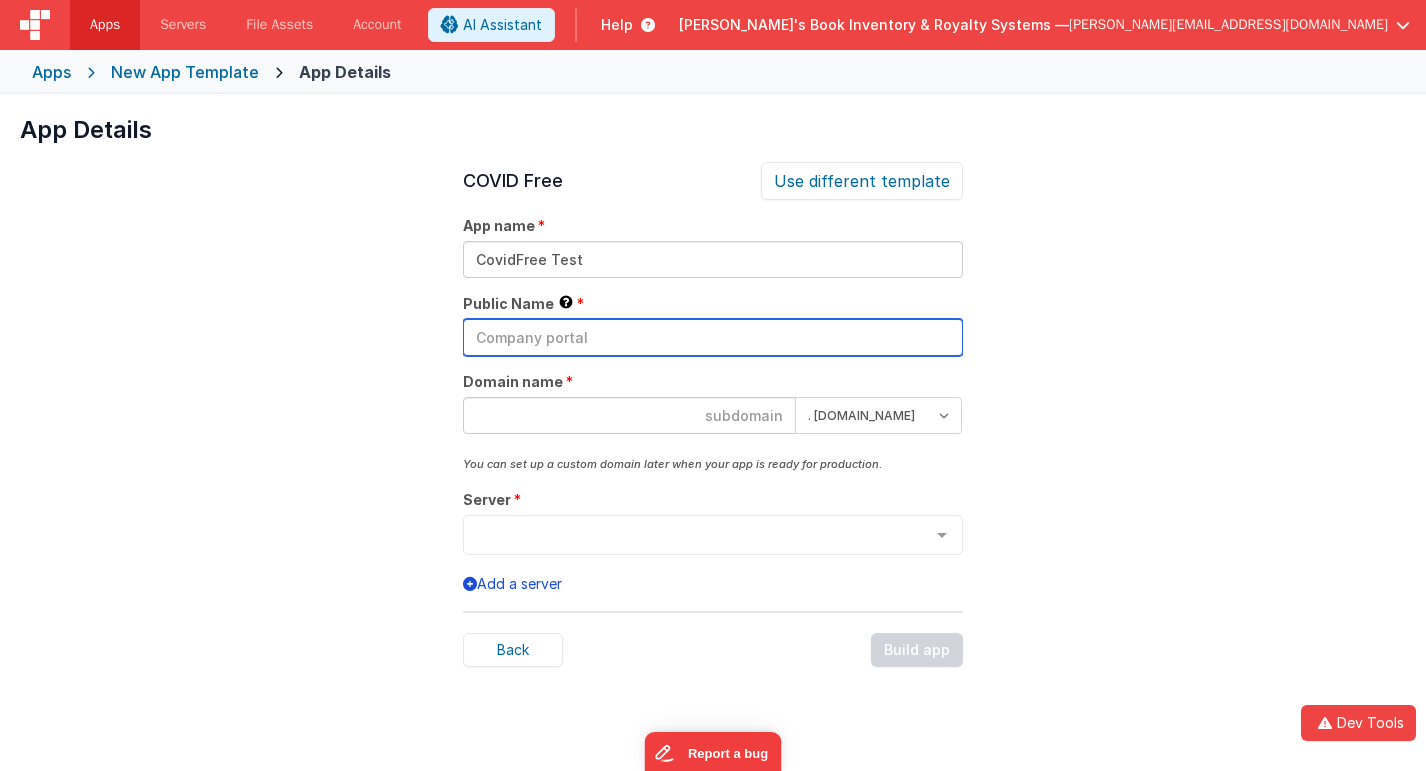 click at bounding box center [713, 337] 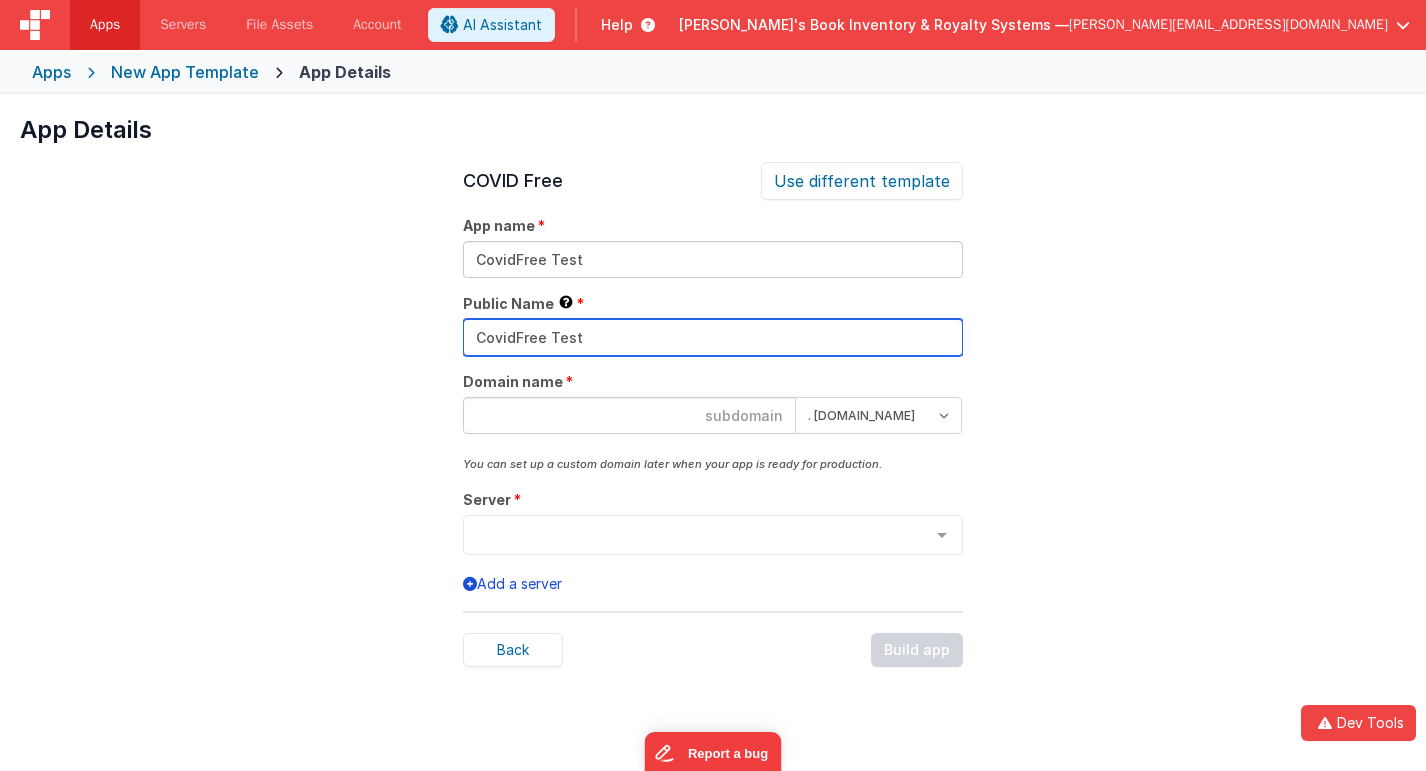 type on "CovidFree Test" 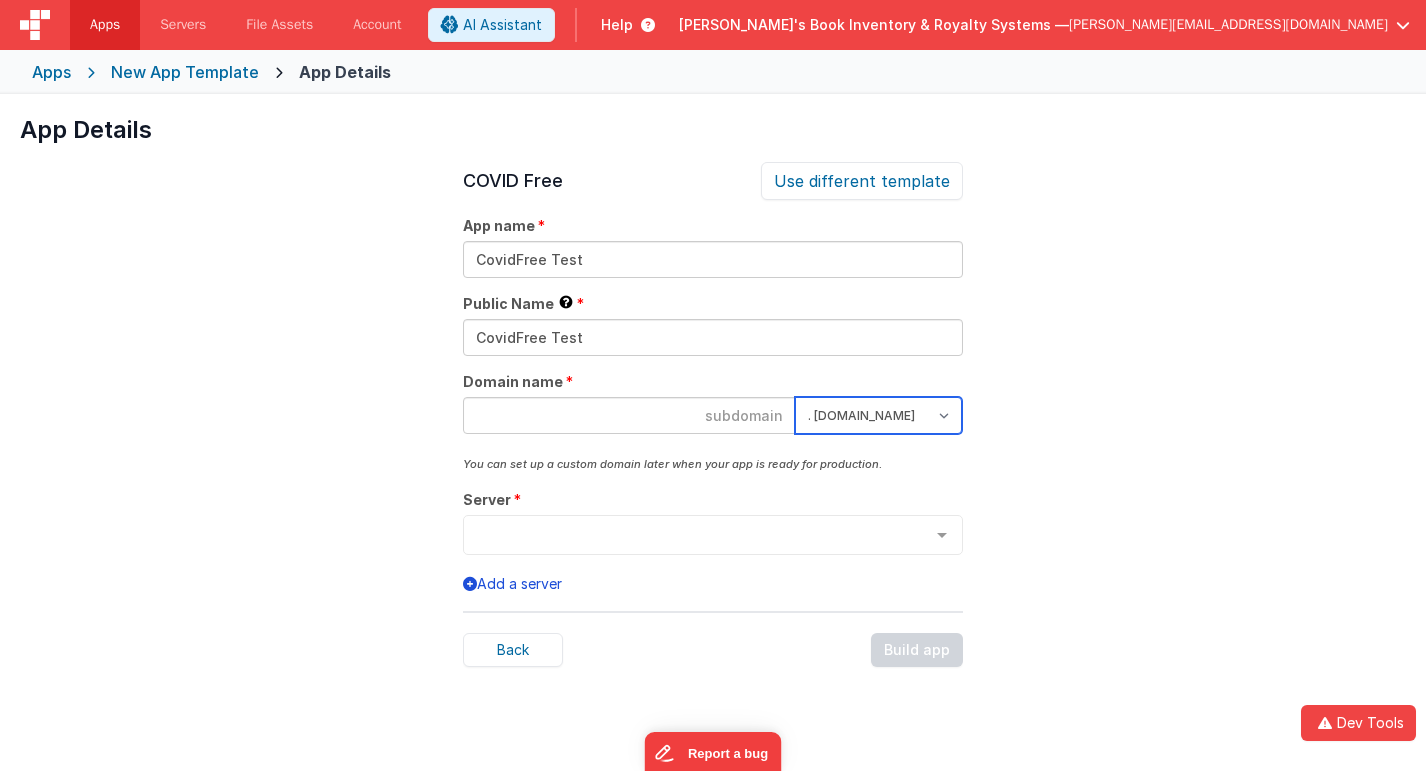 click on ". [DOMAIN_NAME] . [DOMAIN_NAME]" at bounding box center (878, 415) 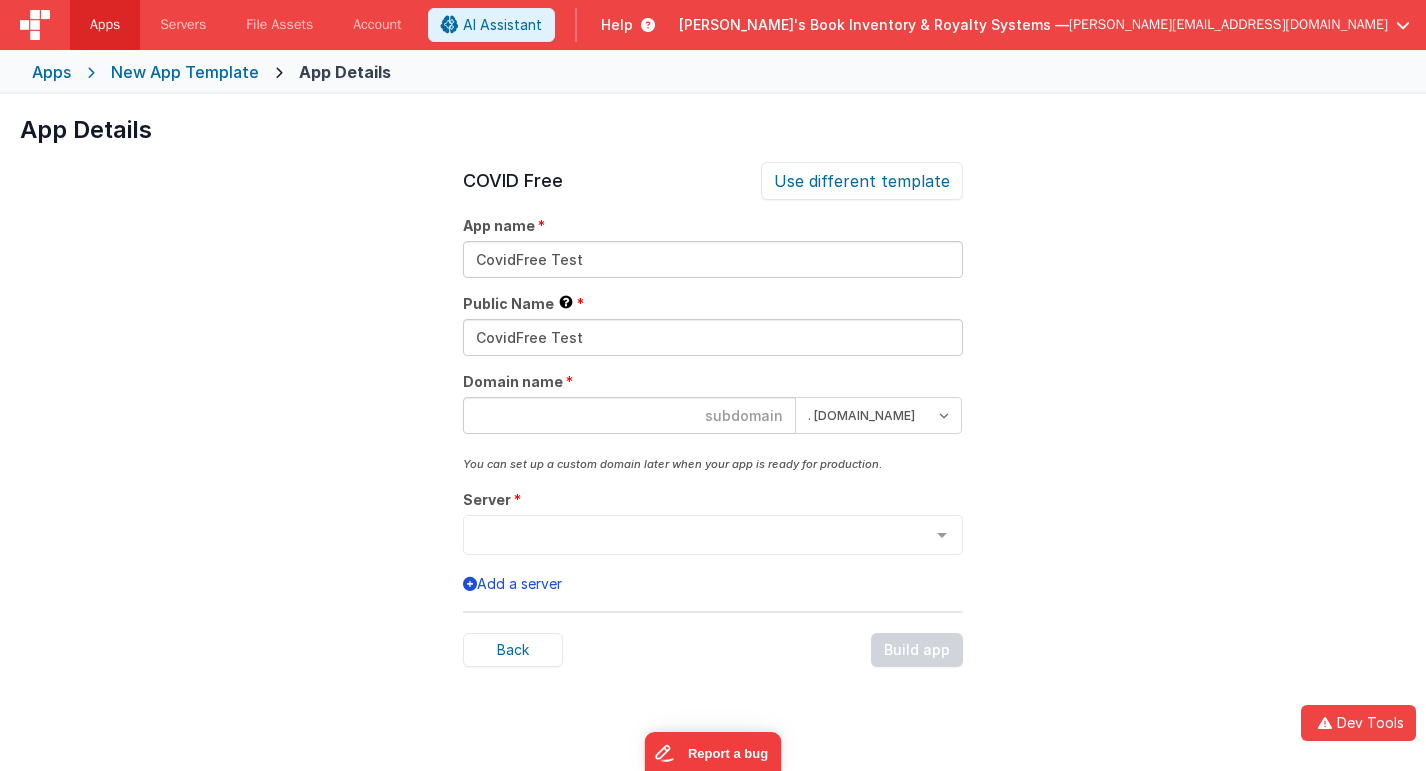 click at bounding box center (629, 415) 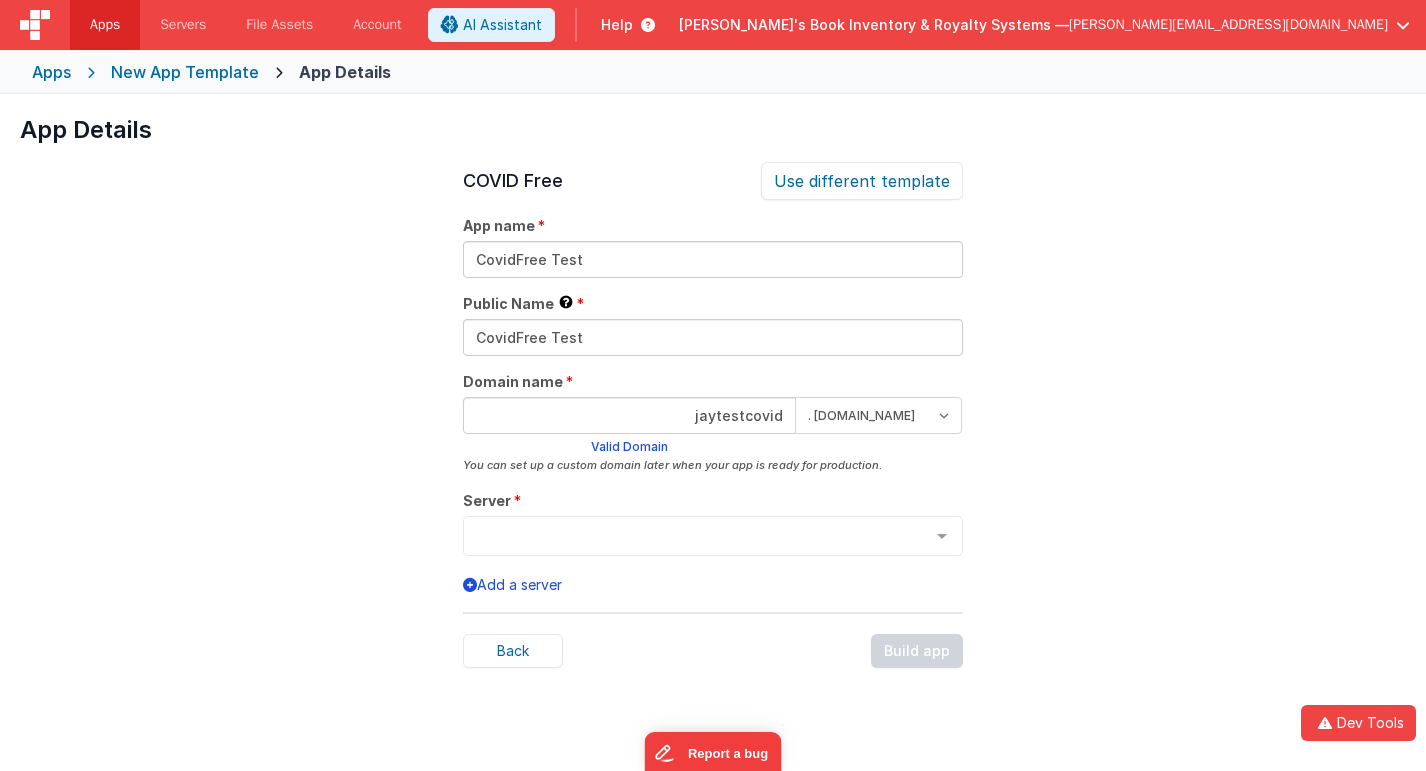 type on "jaytestcovid" 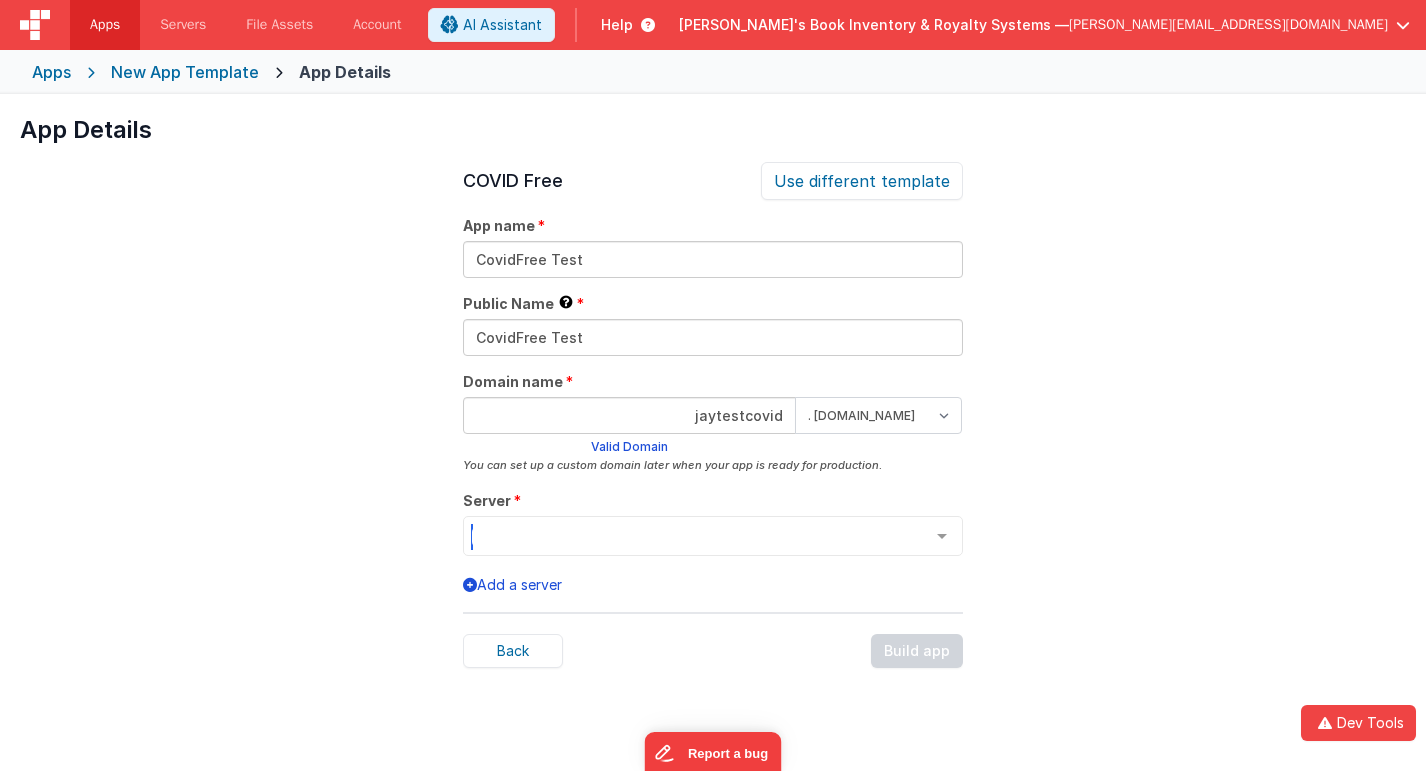 click at bounding box center (713, 536) 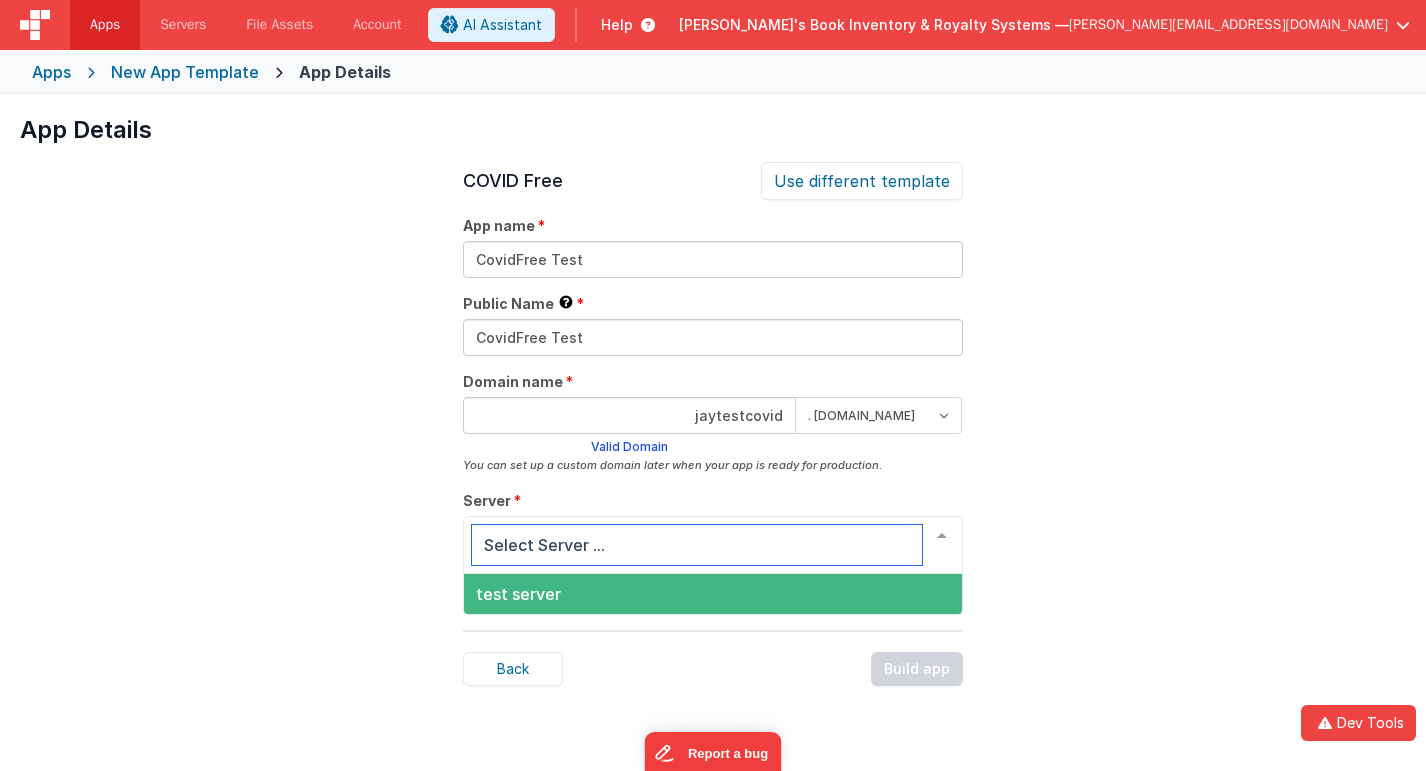 click on "test server" at bounding box center (713, 594) 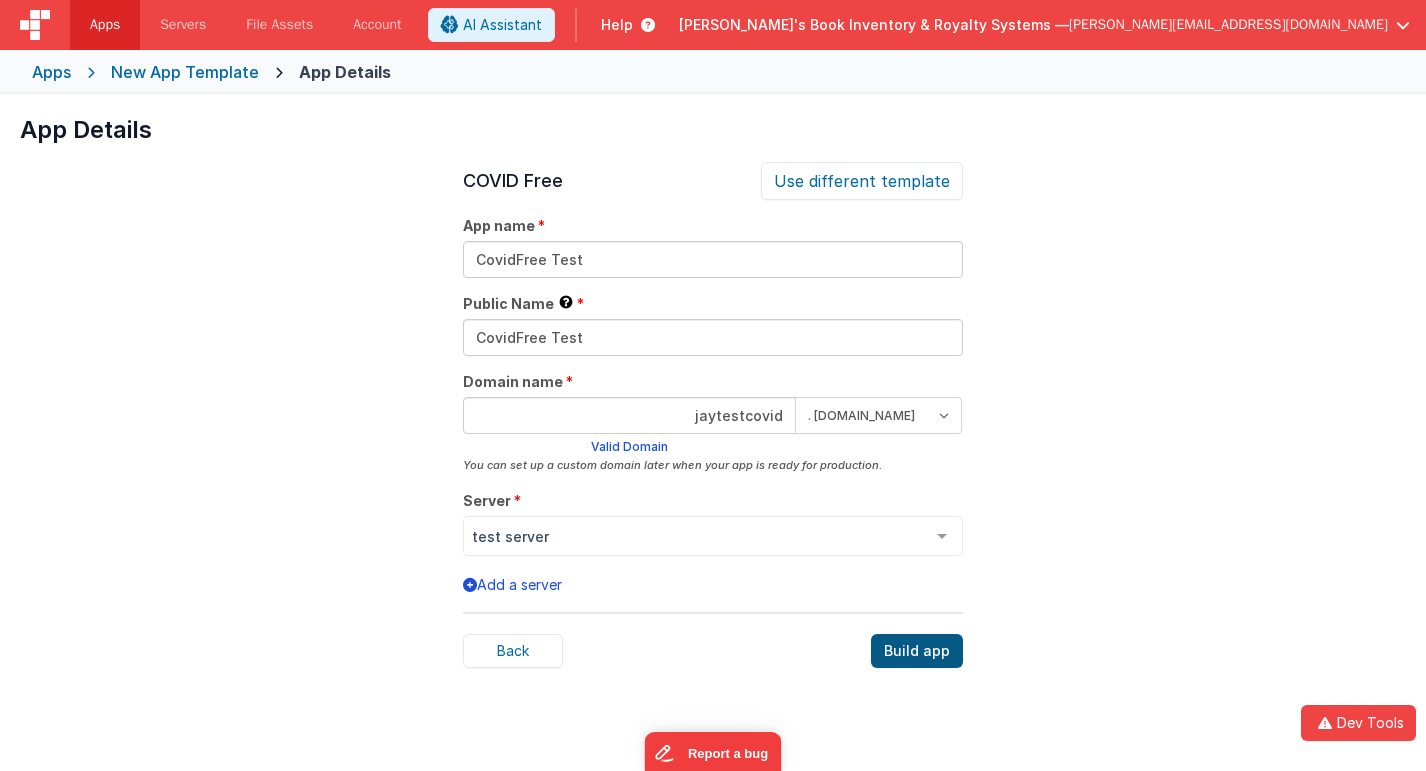 click on "Build app" at bounding box center [917, 651] 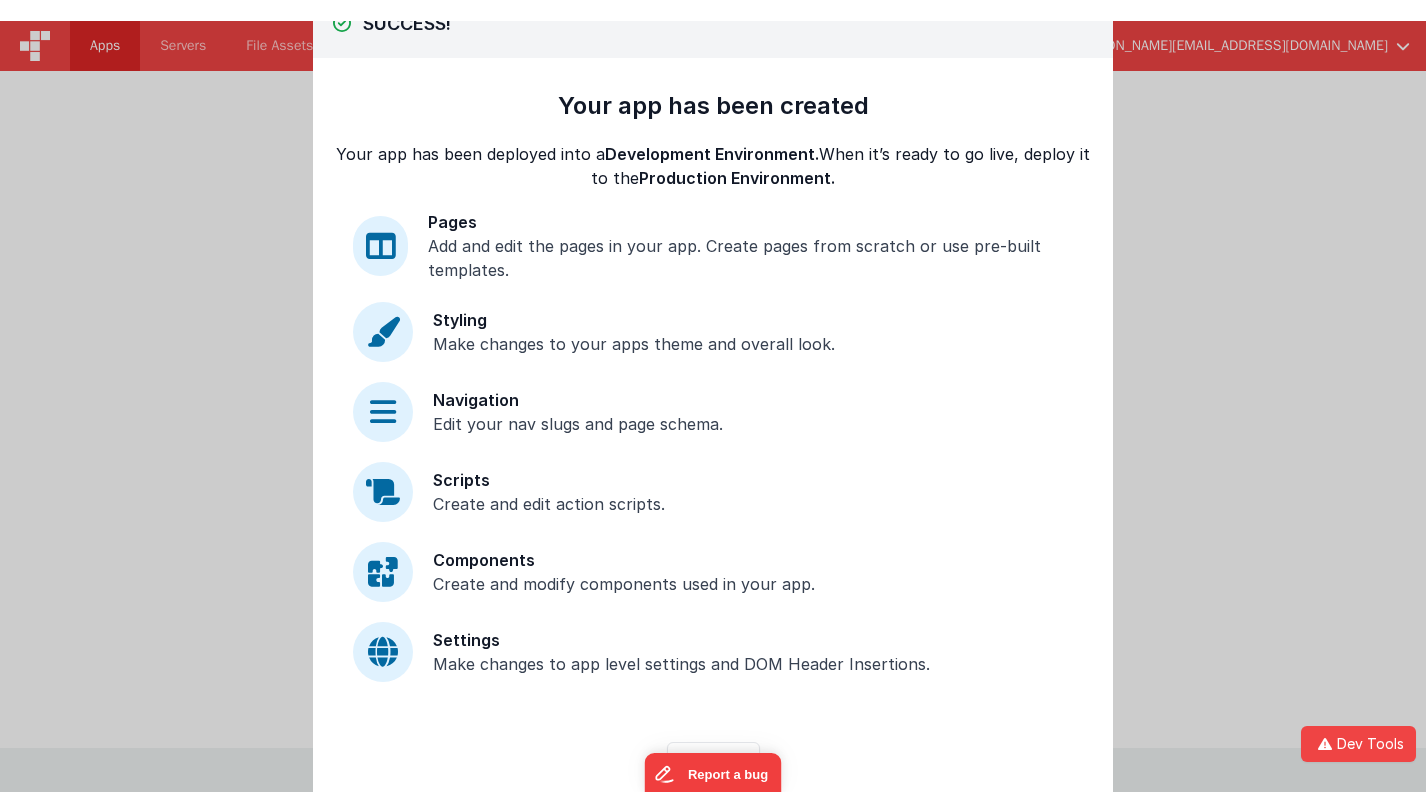 scroll, scrollTop: 71, scrollLeft: 0, axis: vertical 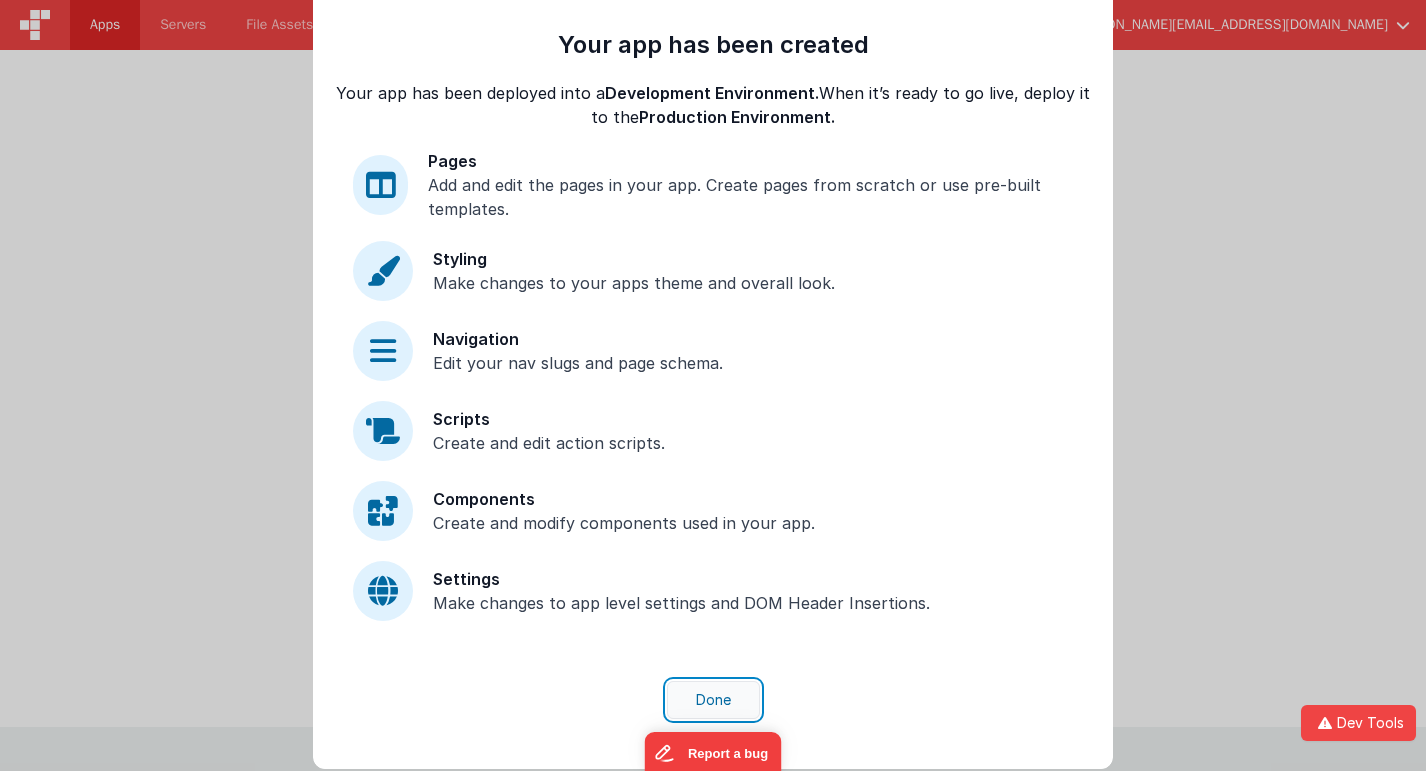 click on "Done" at bounding box center [713, 700] 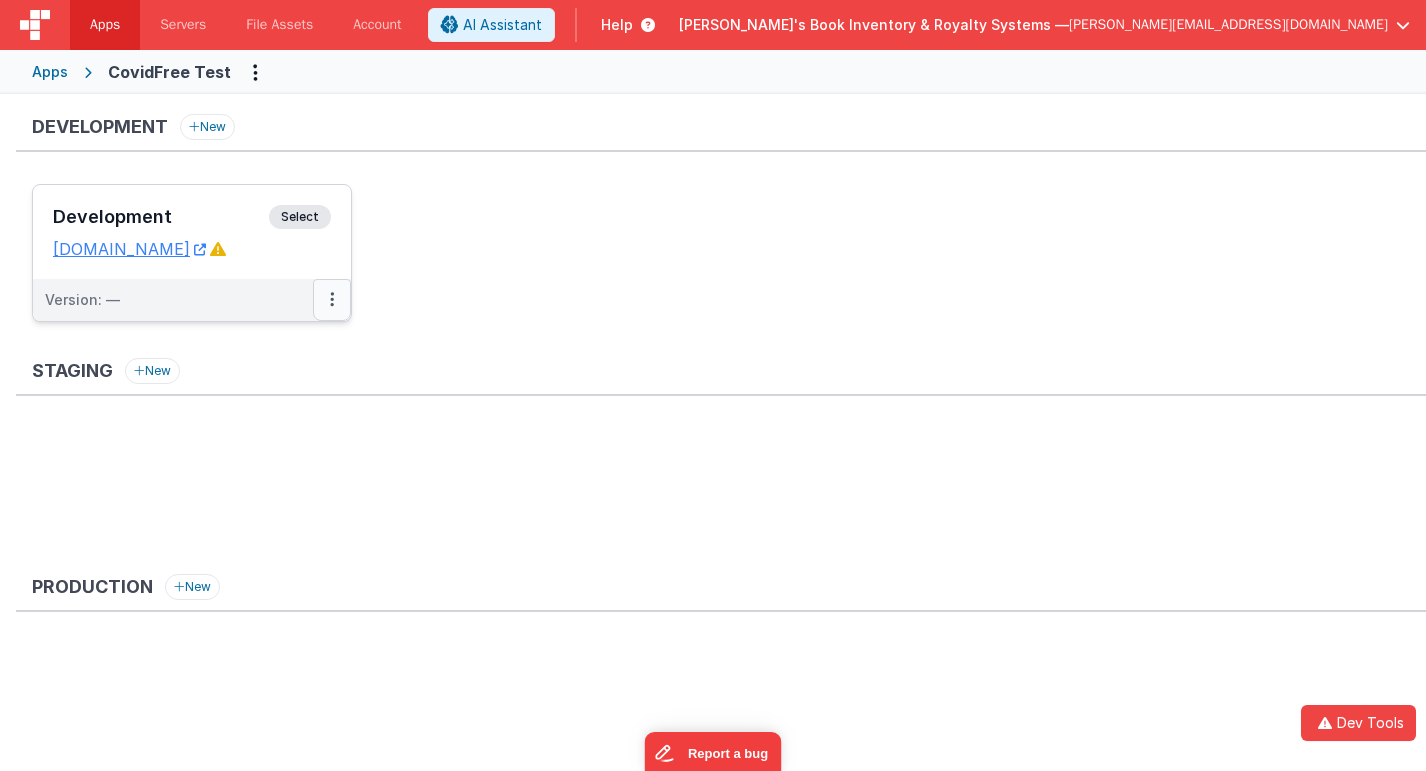 click at bounding box center (332, 300) 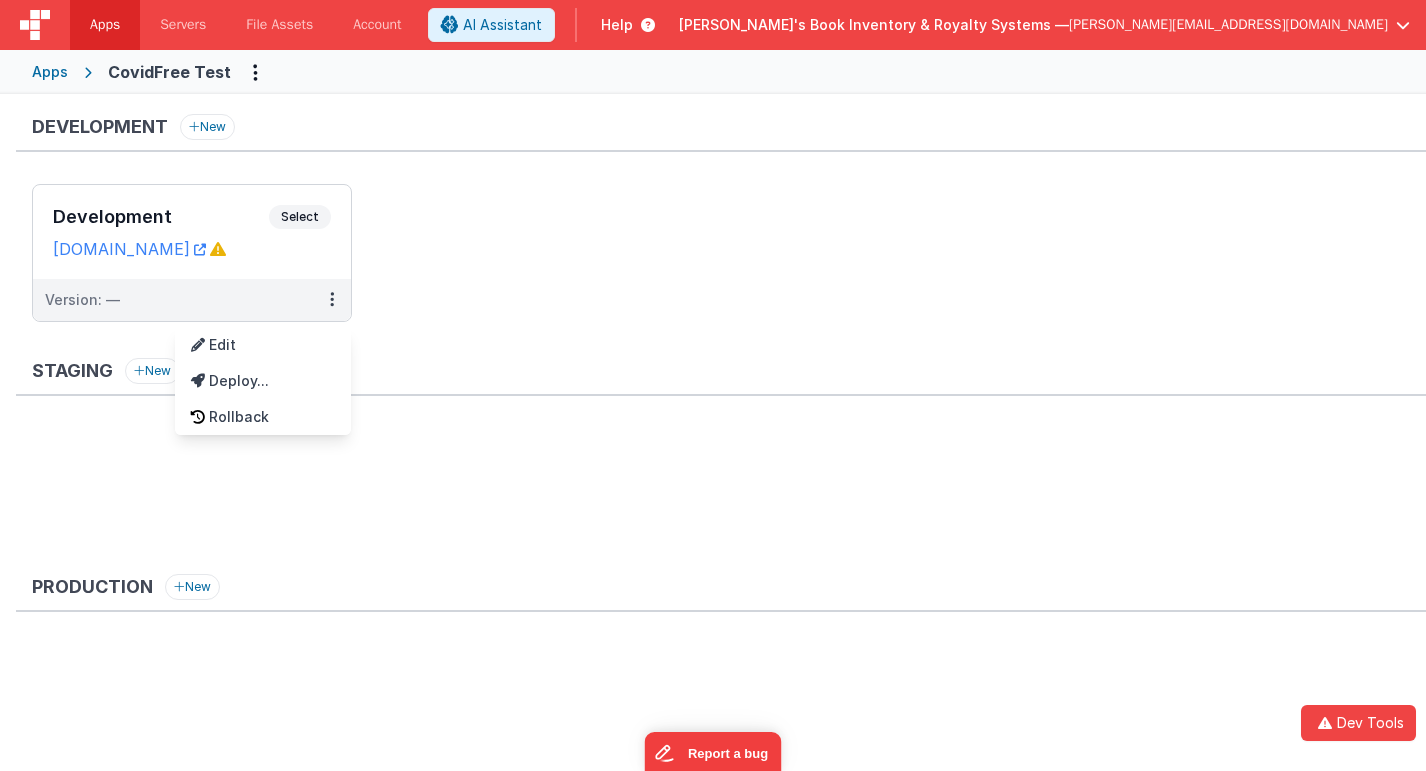 click at bounding box center (713, 385) 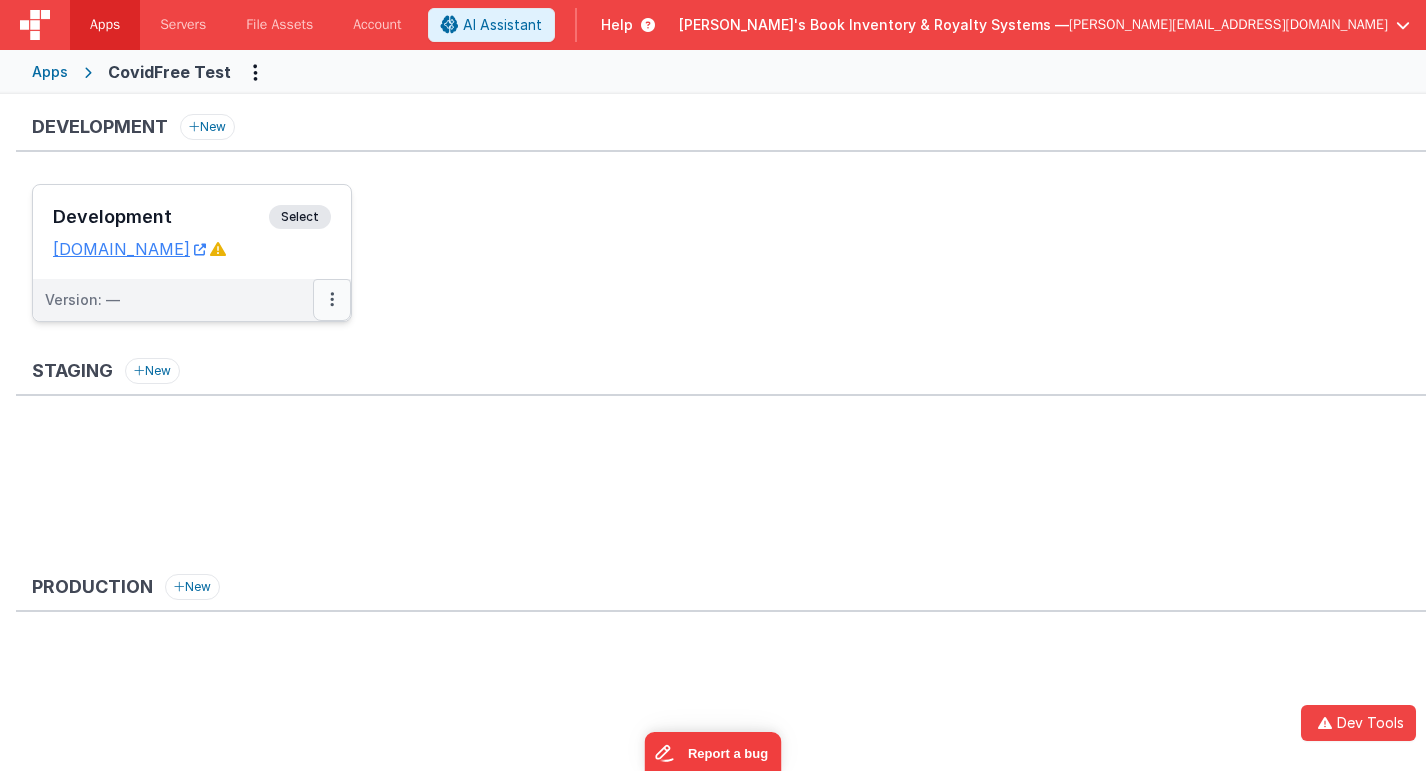 click at bounding box center [332, 300] 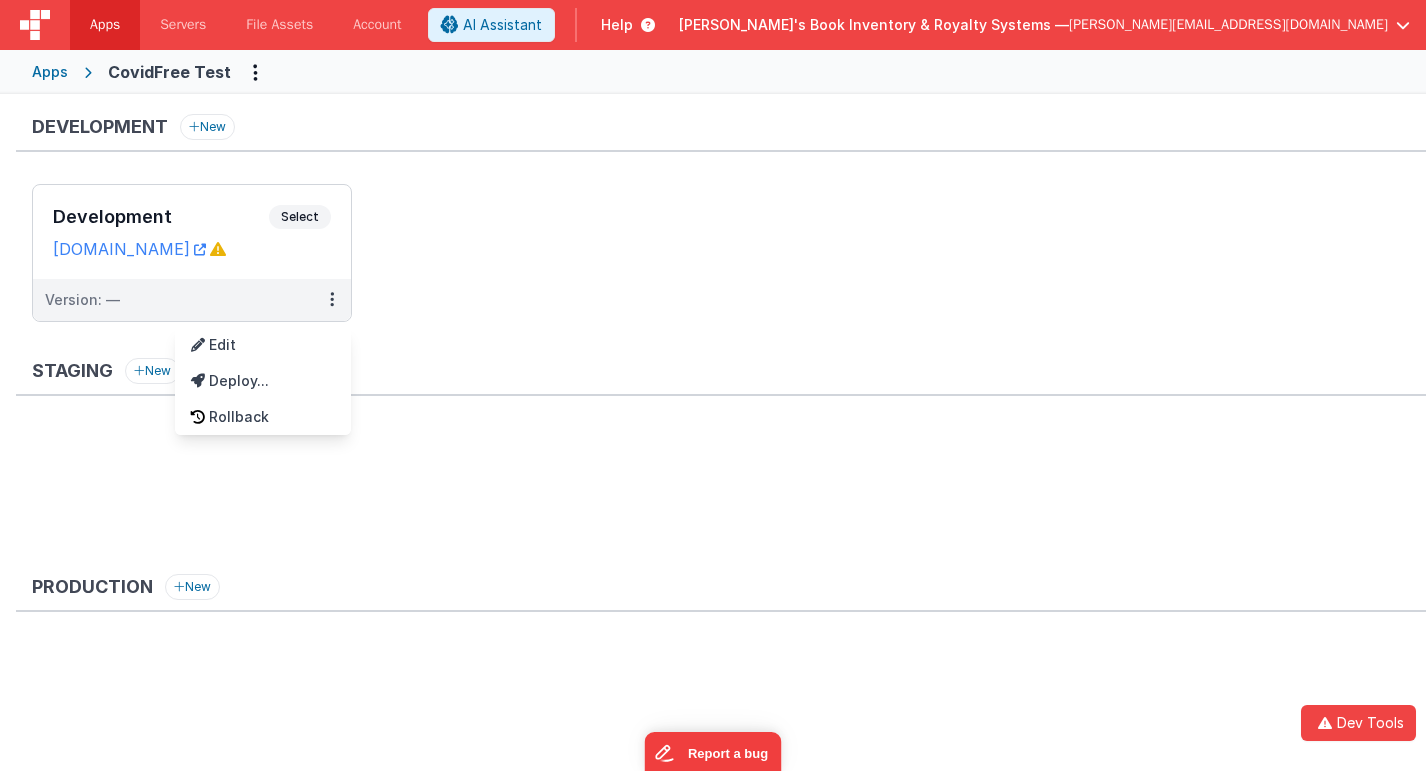 click at bounding box center (713, 385) 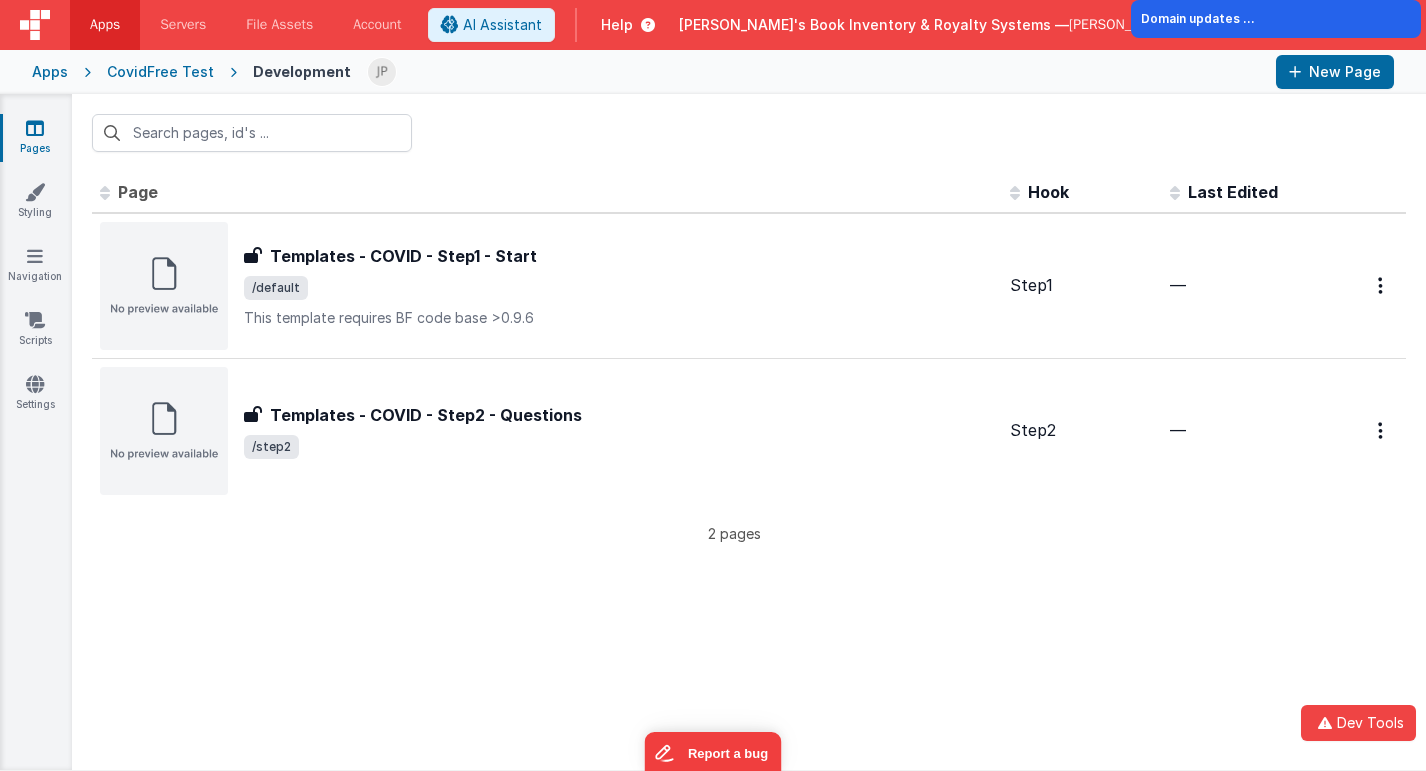 click at bounding box center [35, 128] 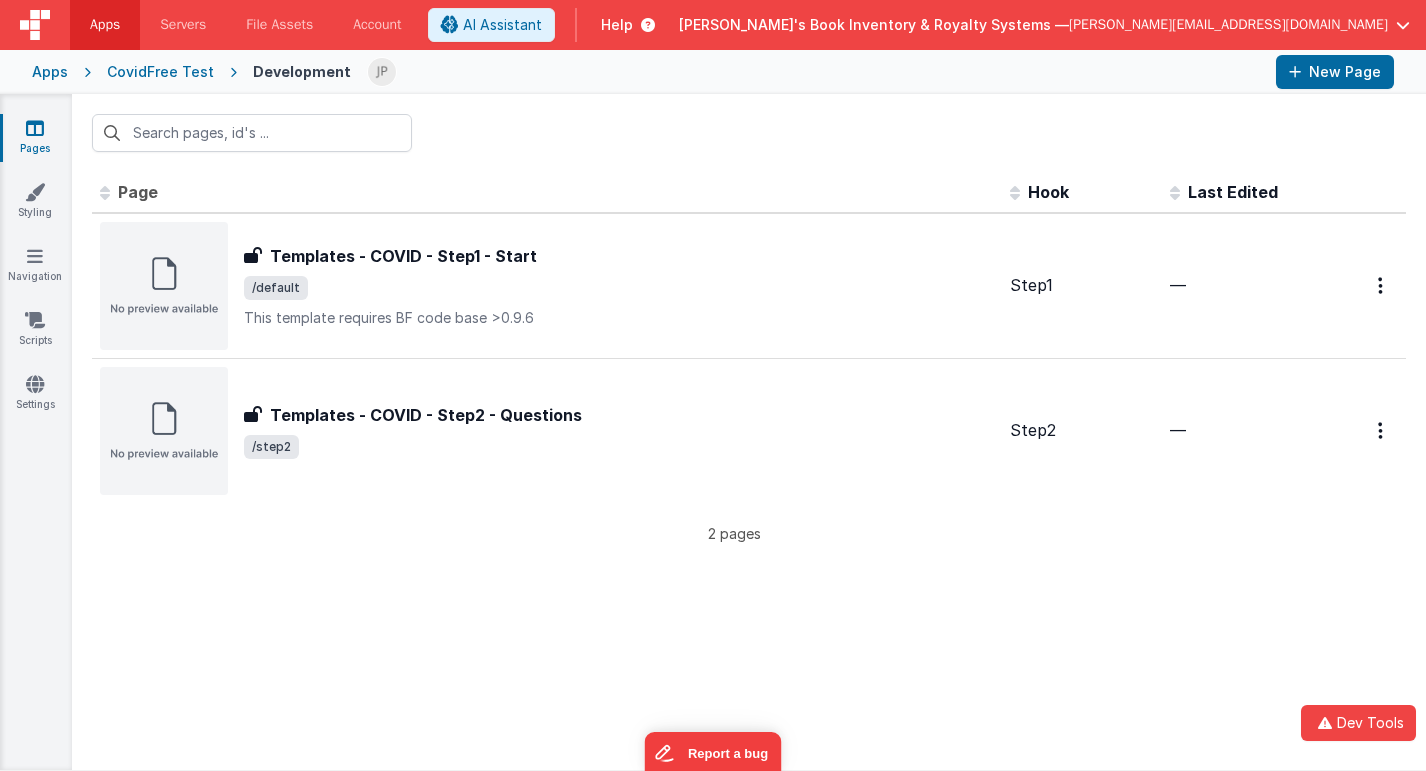click on "CovidFree Test" at bounding box center (160, 72) 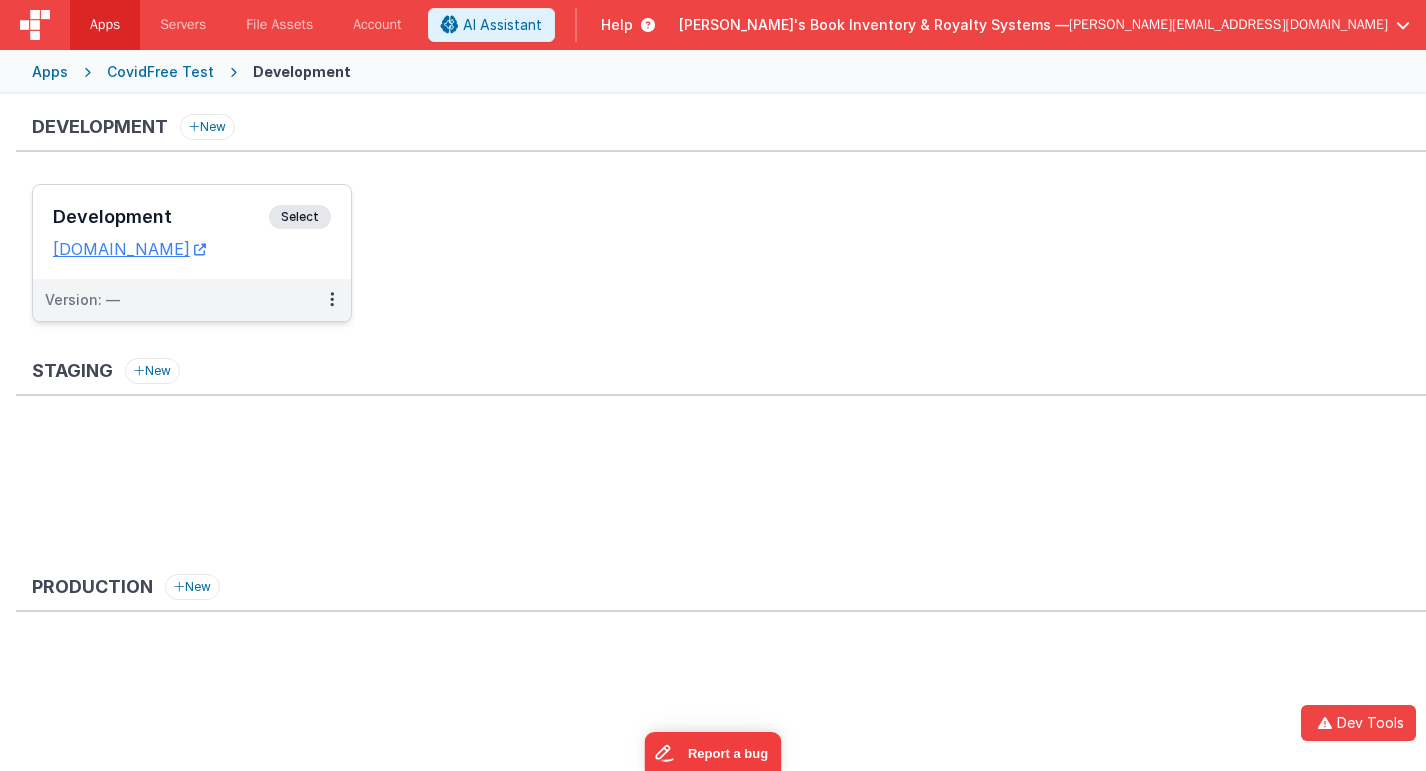 click on "Development" at bounding box center [161, 217] 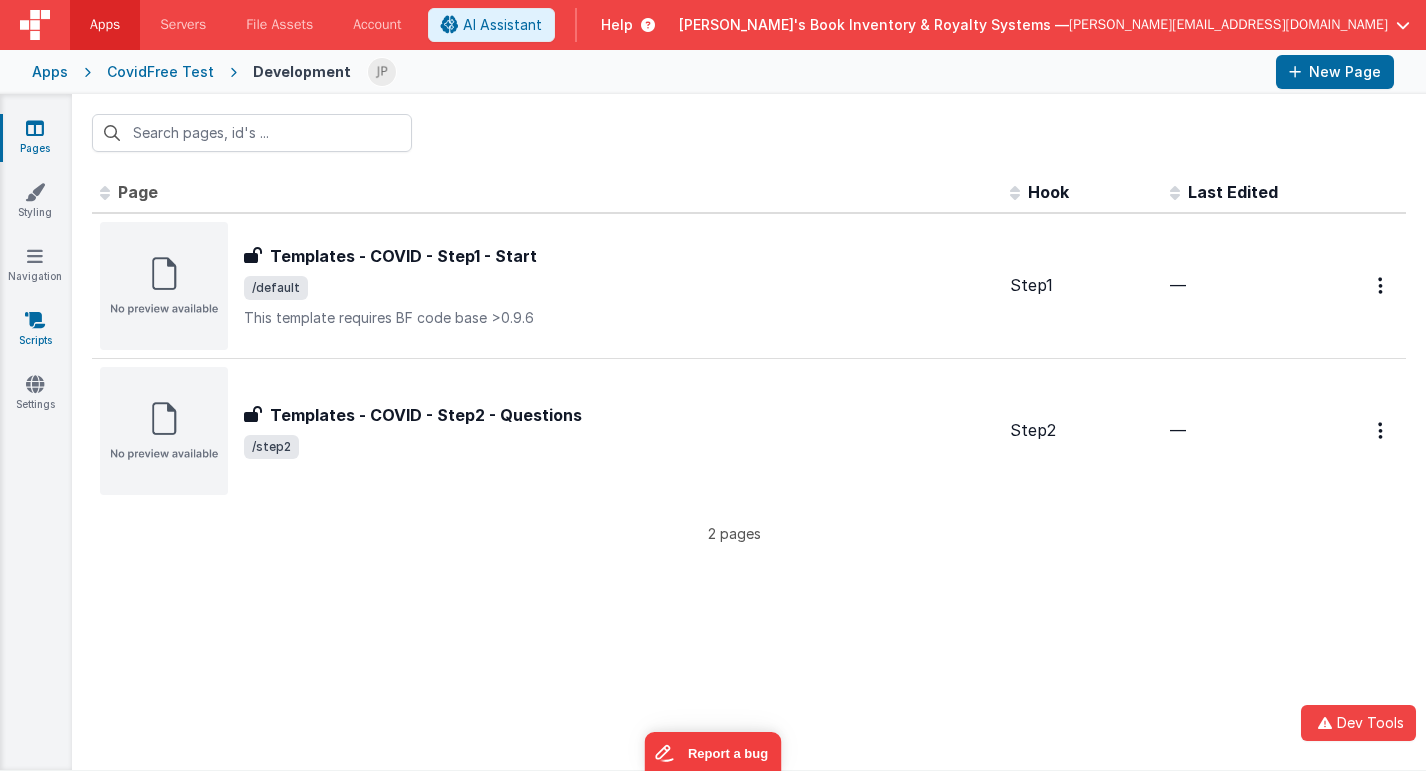 click at bounding box center [35, 320] 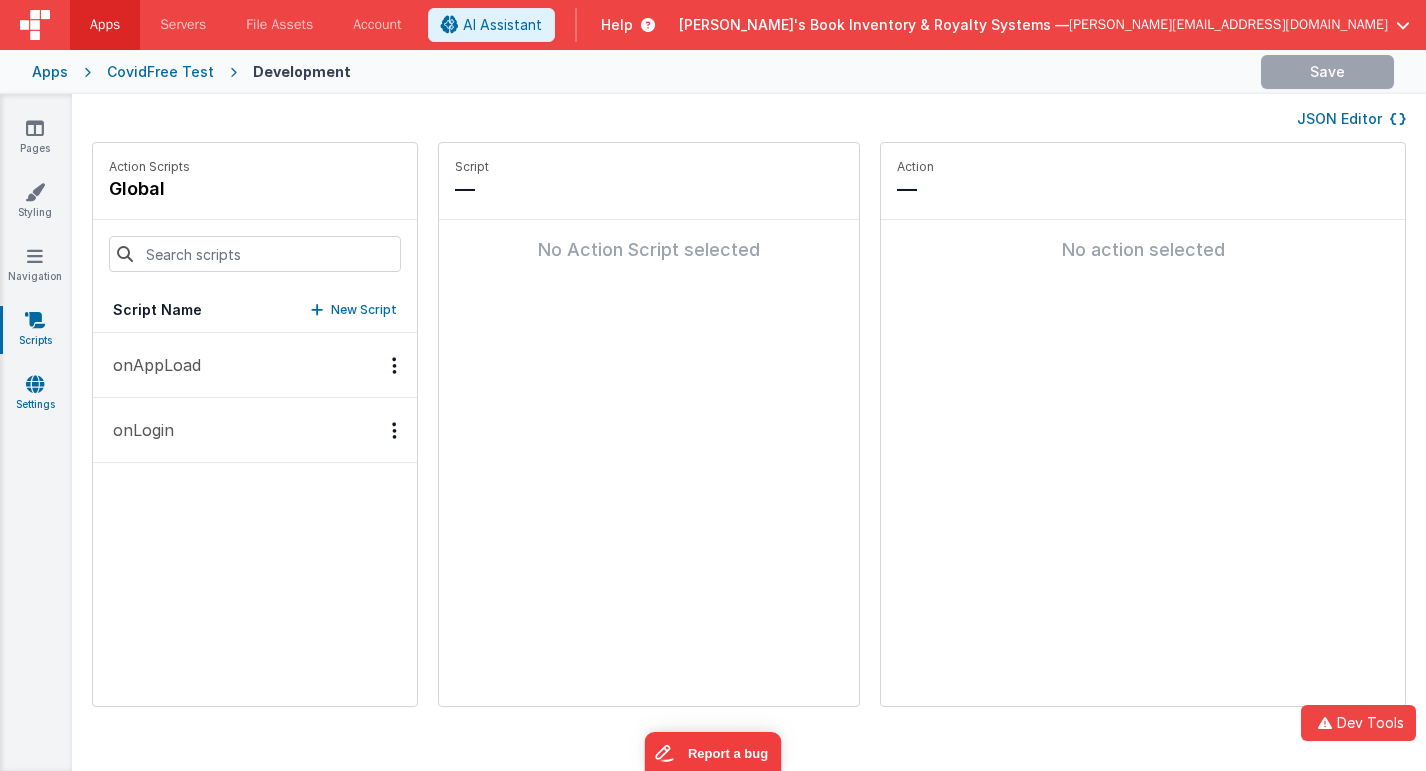 click on "Settings" at bounding box center [35, 394] 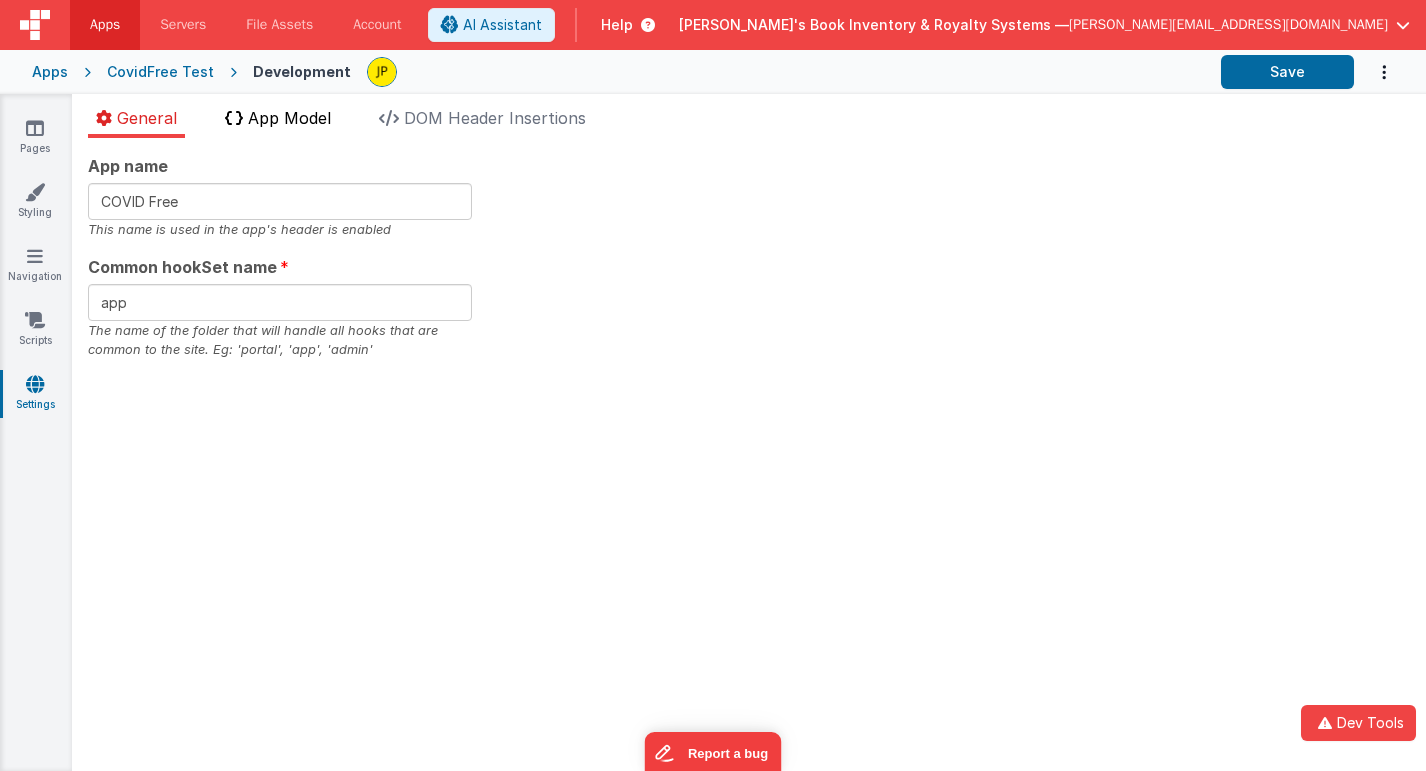 click on "App Model" at bounding box center [289, 118] 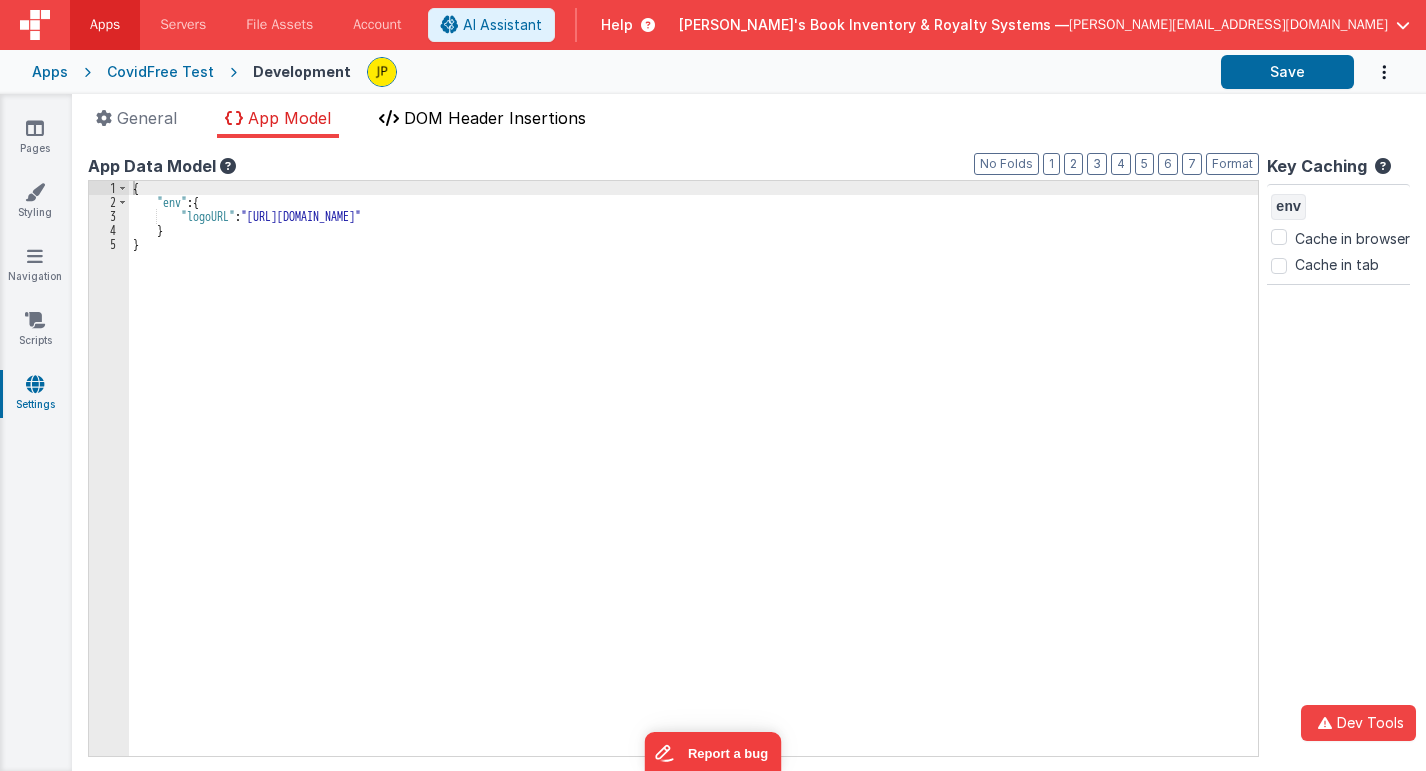 click on "DOM Header Insertions" at bounding box center [495, 118] 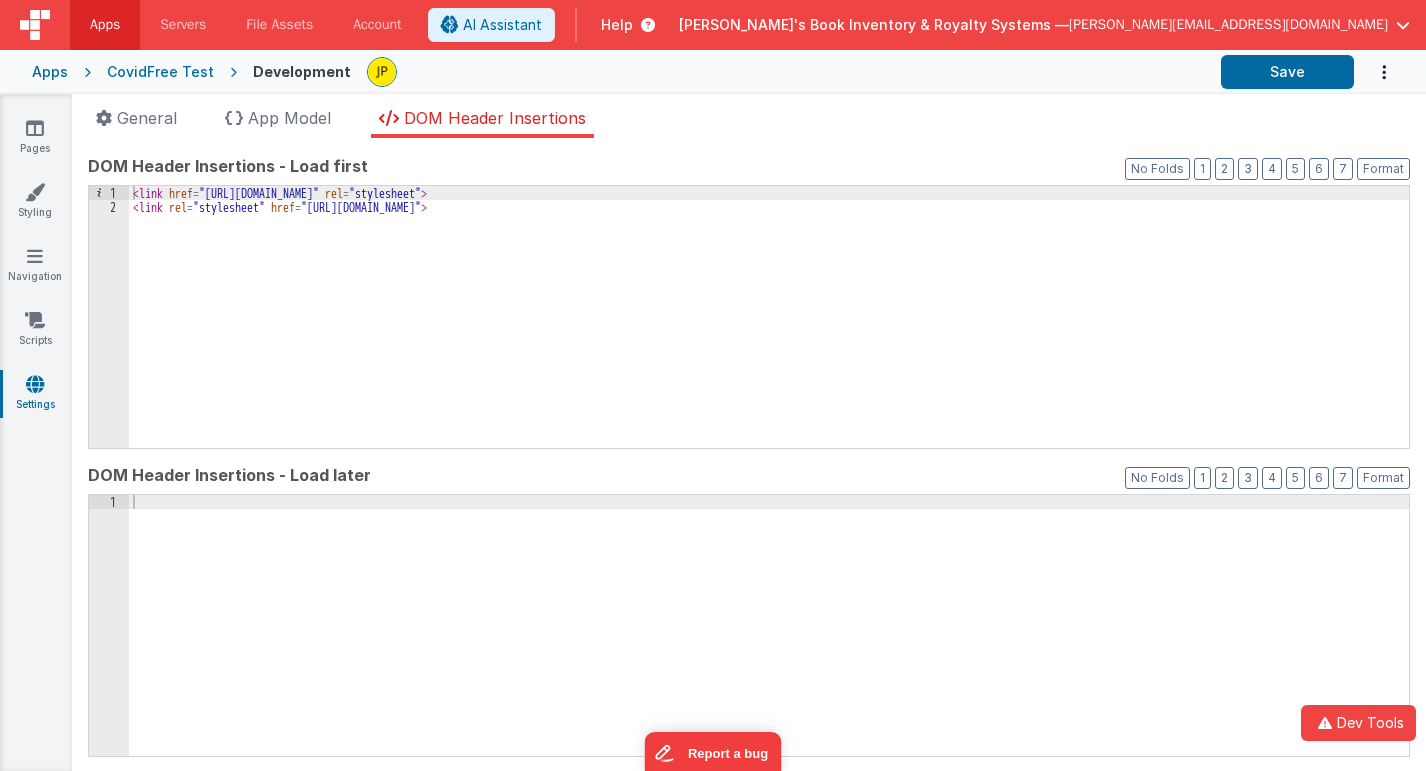 click on "Apps" at bounding box center (50, 72) 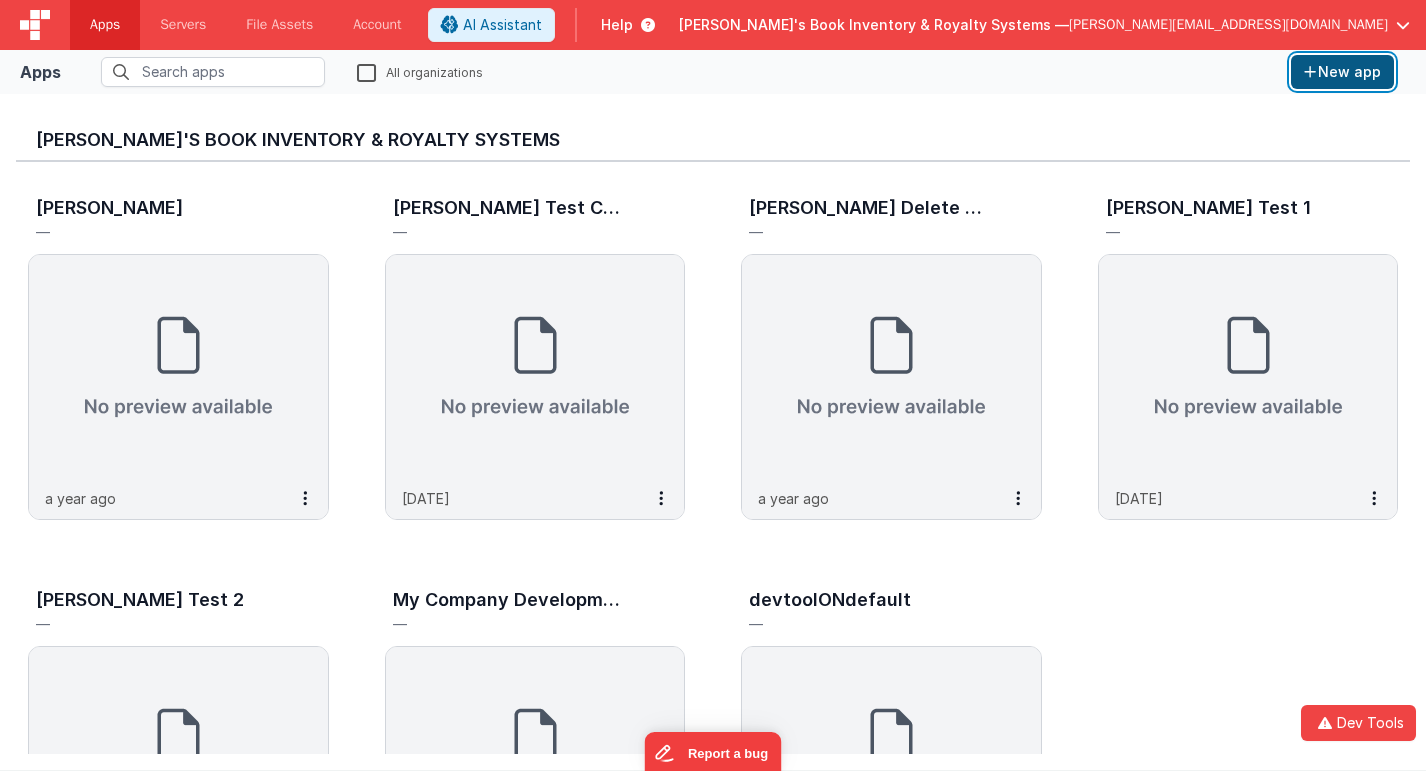 click on "New app" at bounding box center [1342, 72] 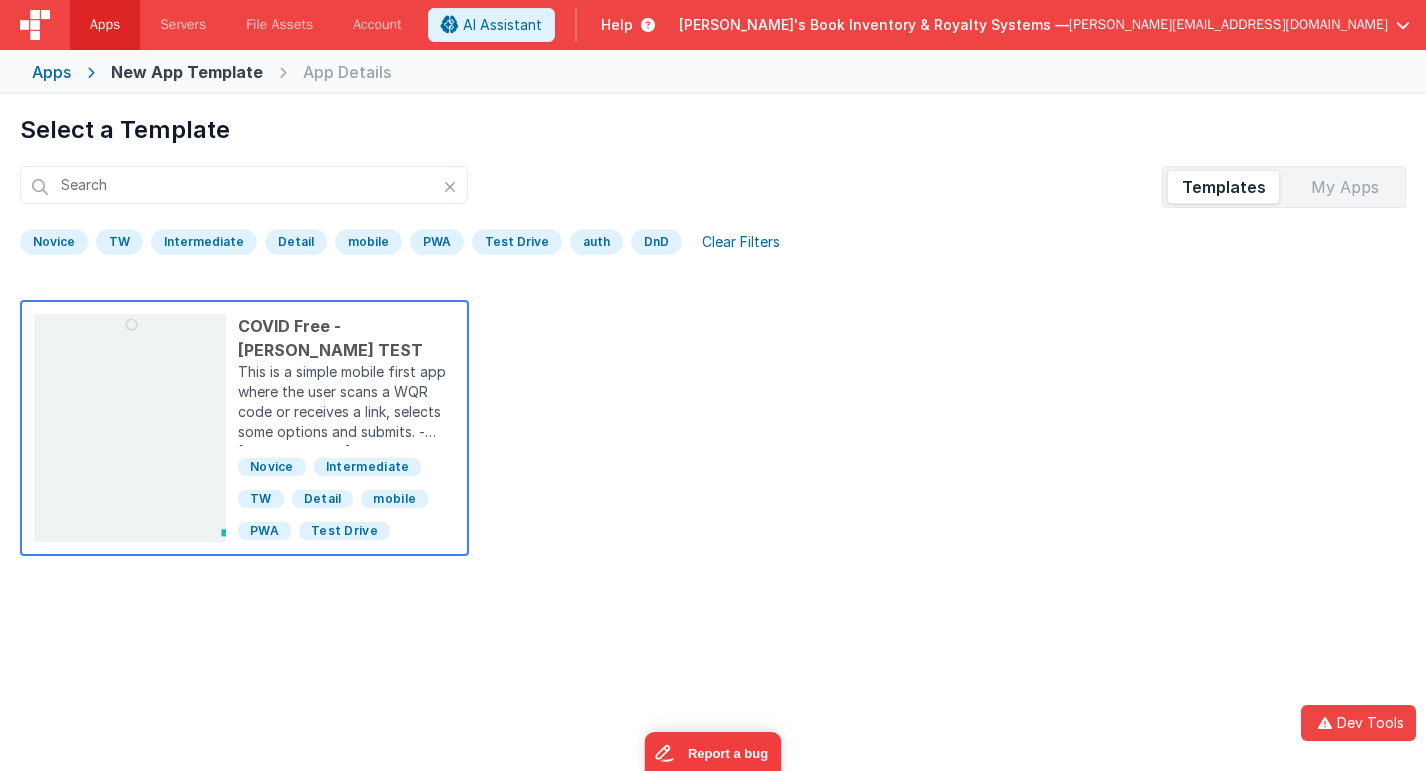 click on "This is a simple mobile first app where the user scans a WQR code or receives a link, selects some options and submits. - [PERSON_NAME] TEST" at bounding box center [346, 404] 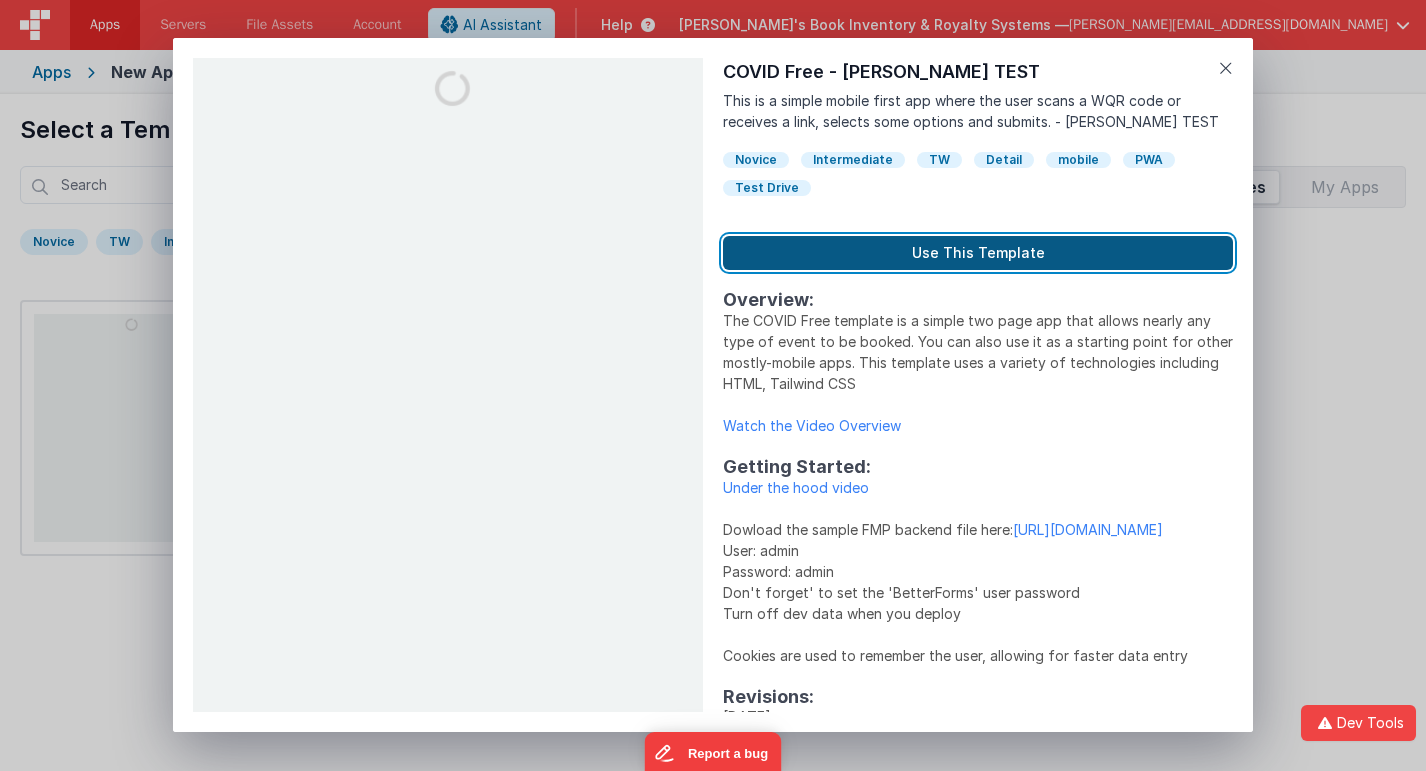 click on "Use This Template" at bounding box center [978, 253] 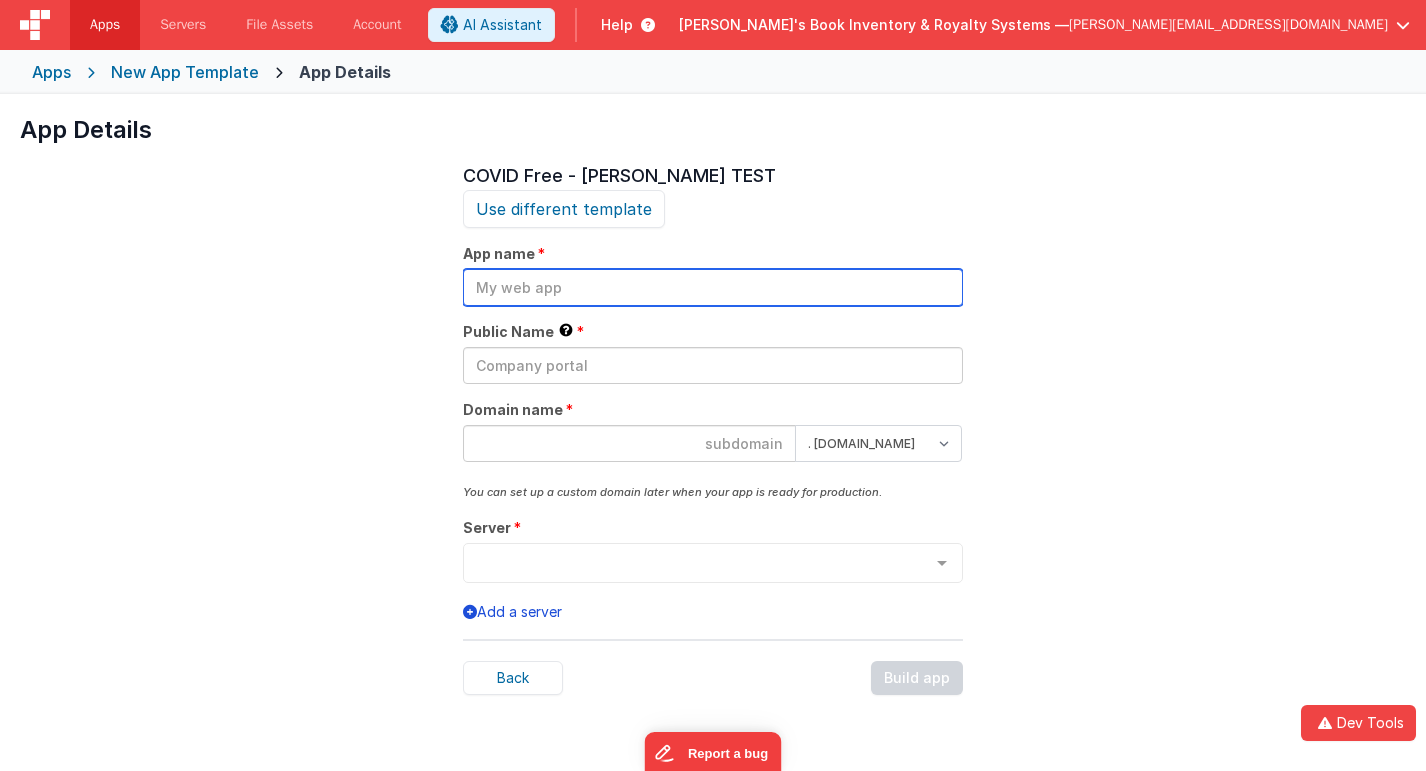 click at bounding box center (713, 287) 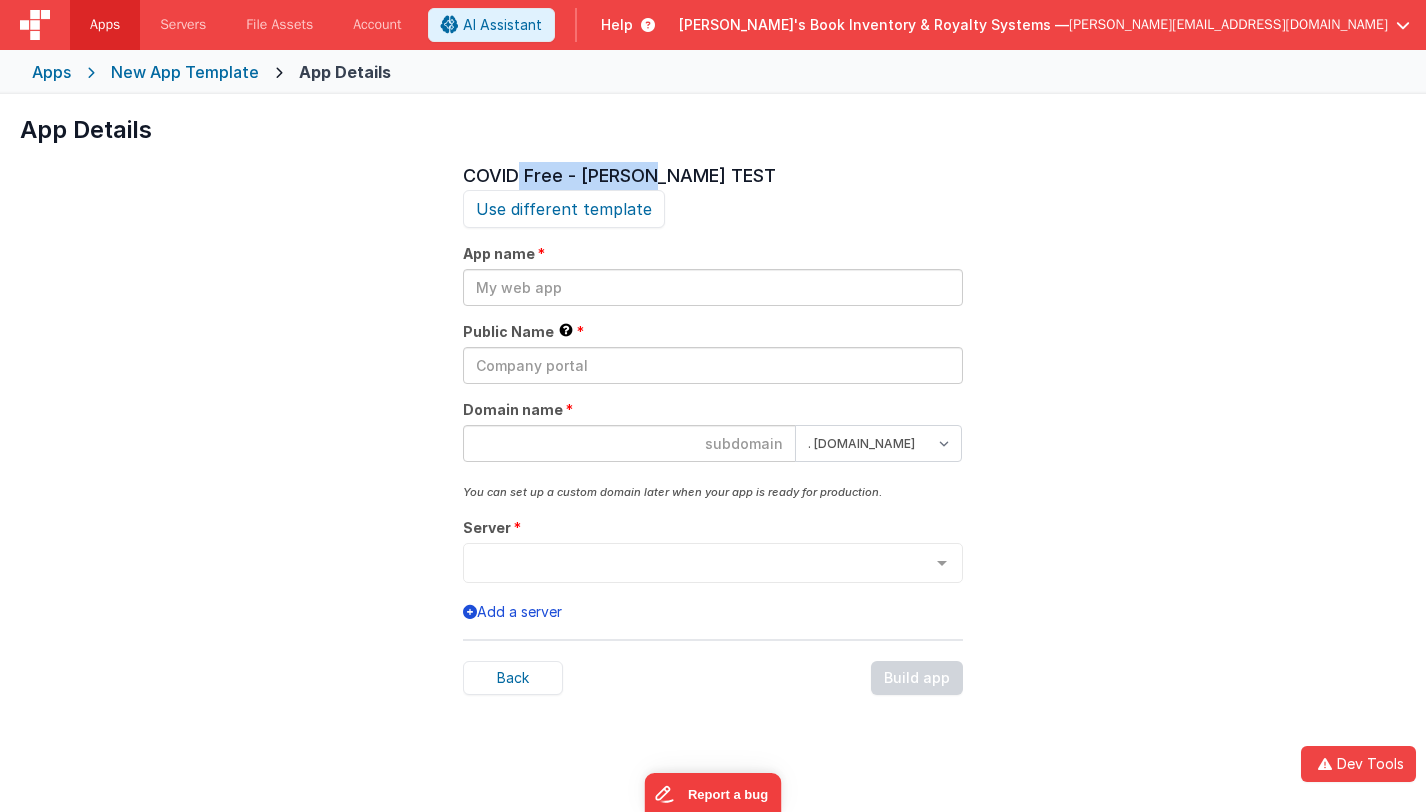 drag, startPoint x: 525, startPoint y: 182, endPoint x: 651, endPoint y: 177, distance: 126.09917 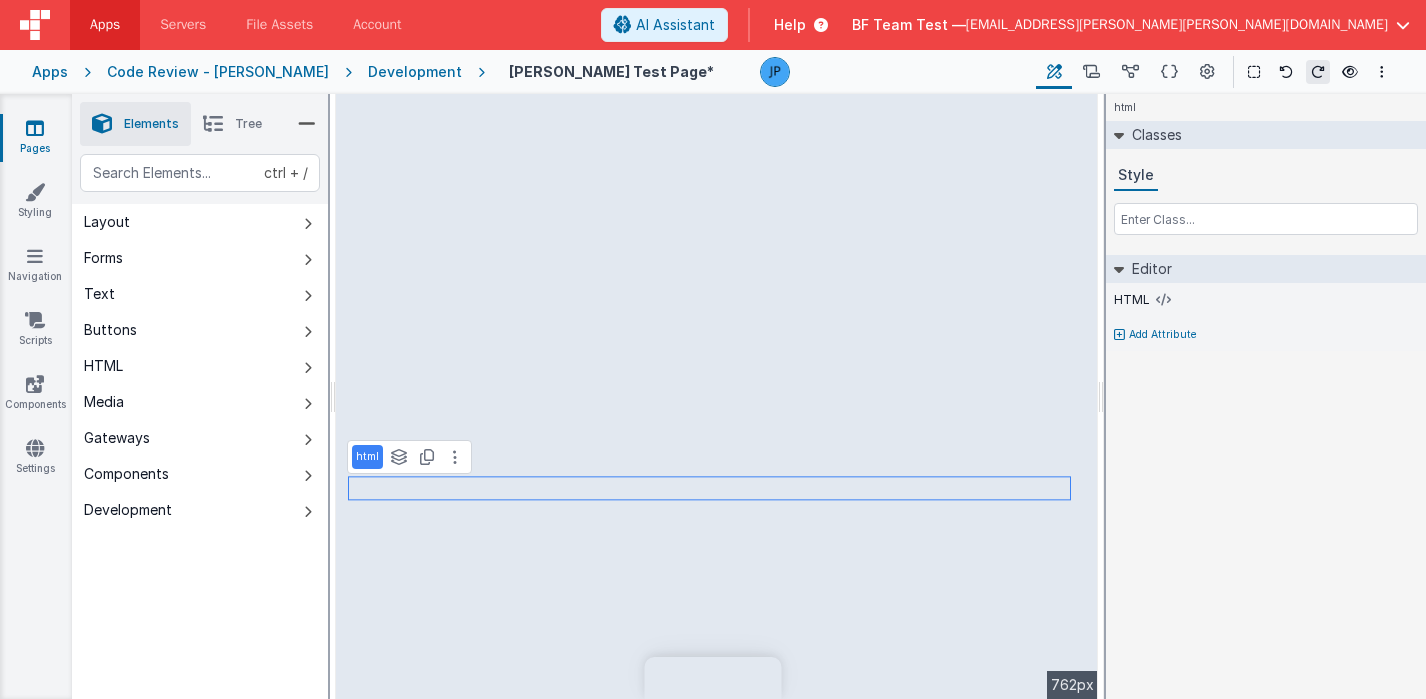 scroll, scrollTop: 0, scrollLeft: 0, axis: both 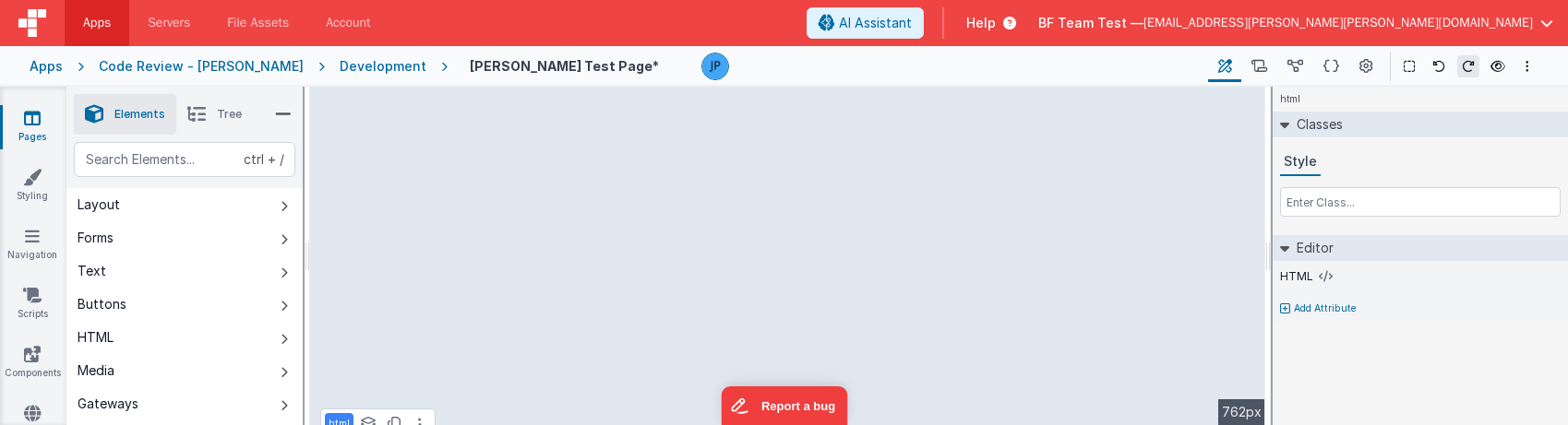 click at bounding box center (1547, 23) 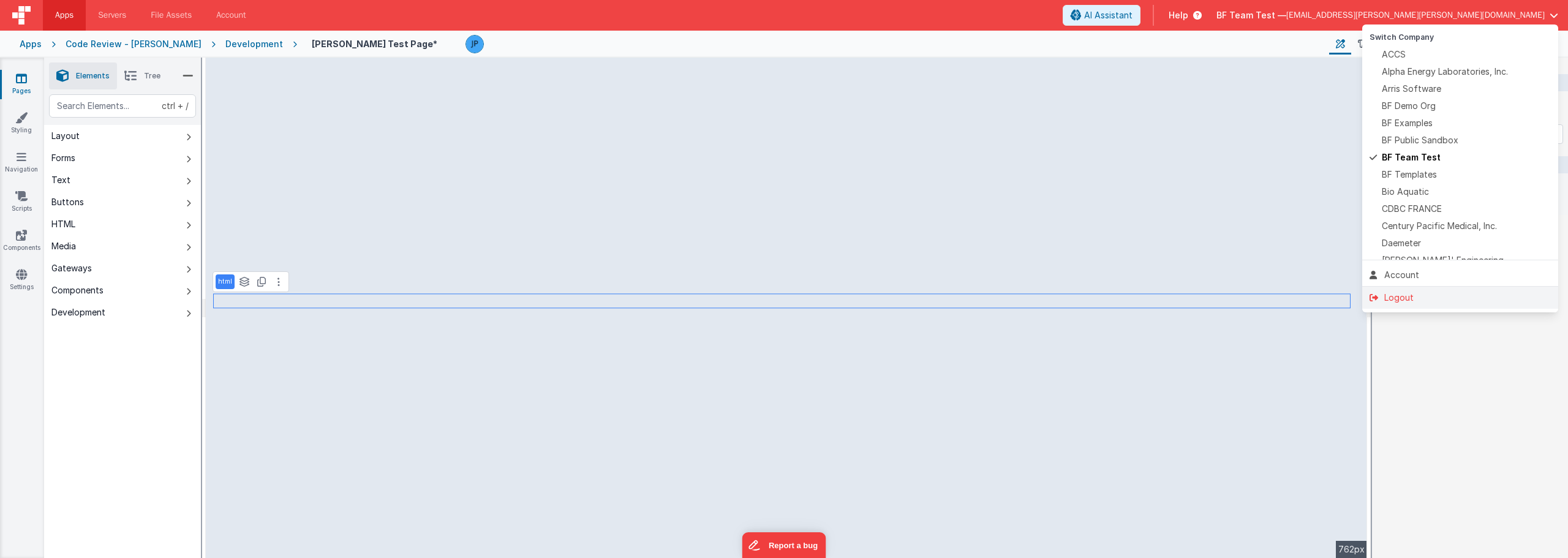 click on "Logout" at bounding box center (1460, 298) 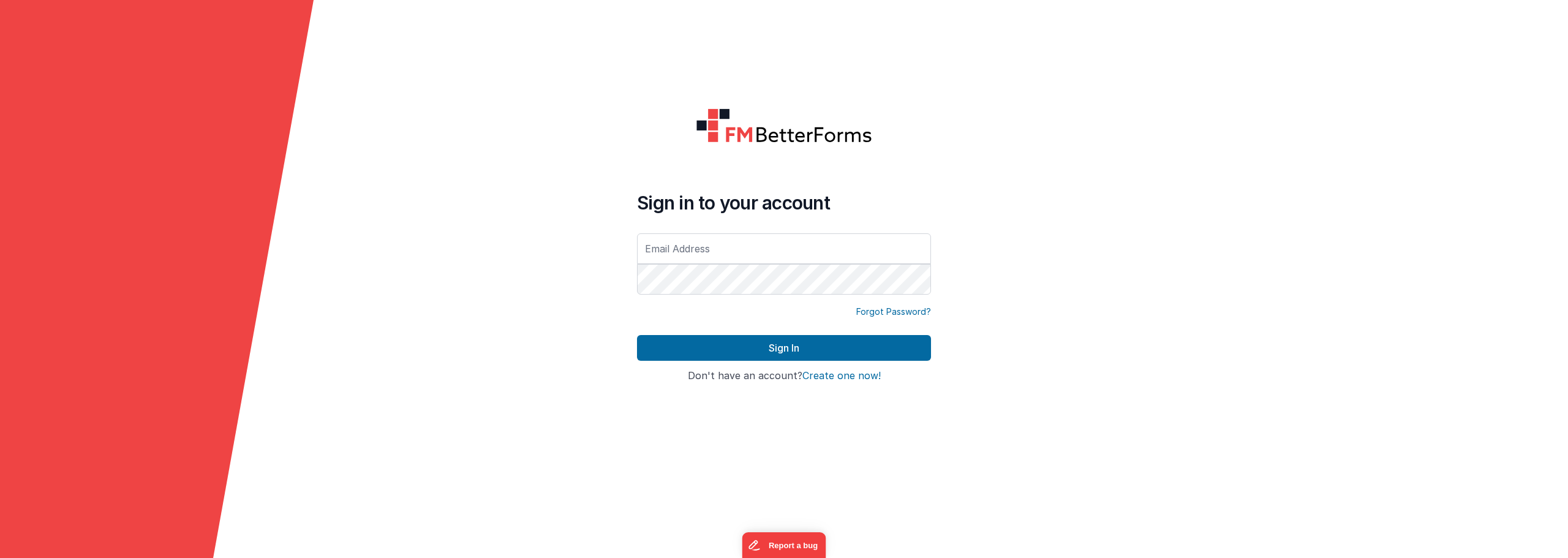 click at bounding box center [784, 249] 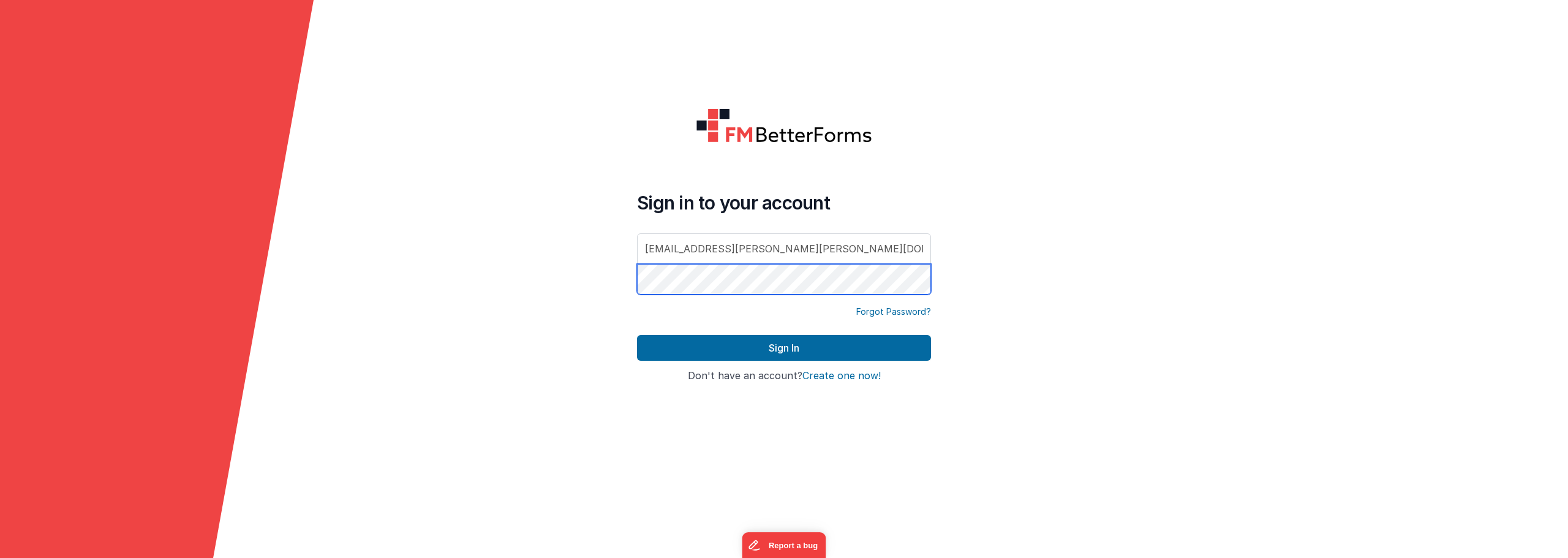 click on "Sign In" at bounding box center (784, 348) 